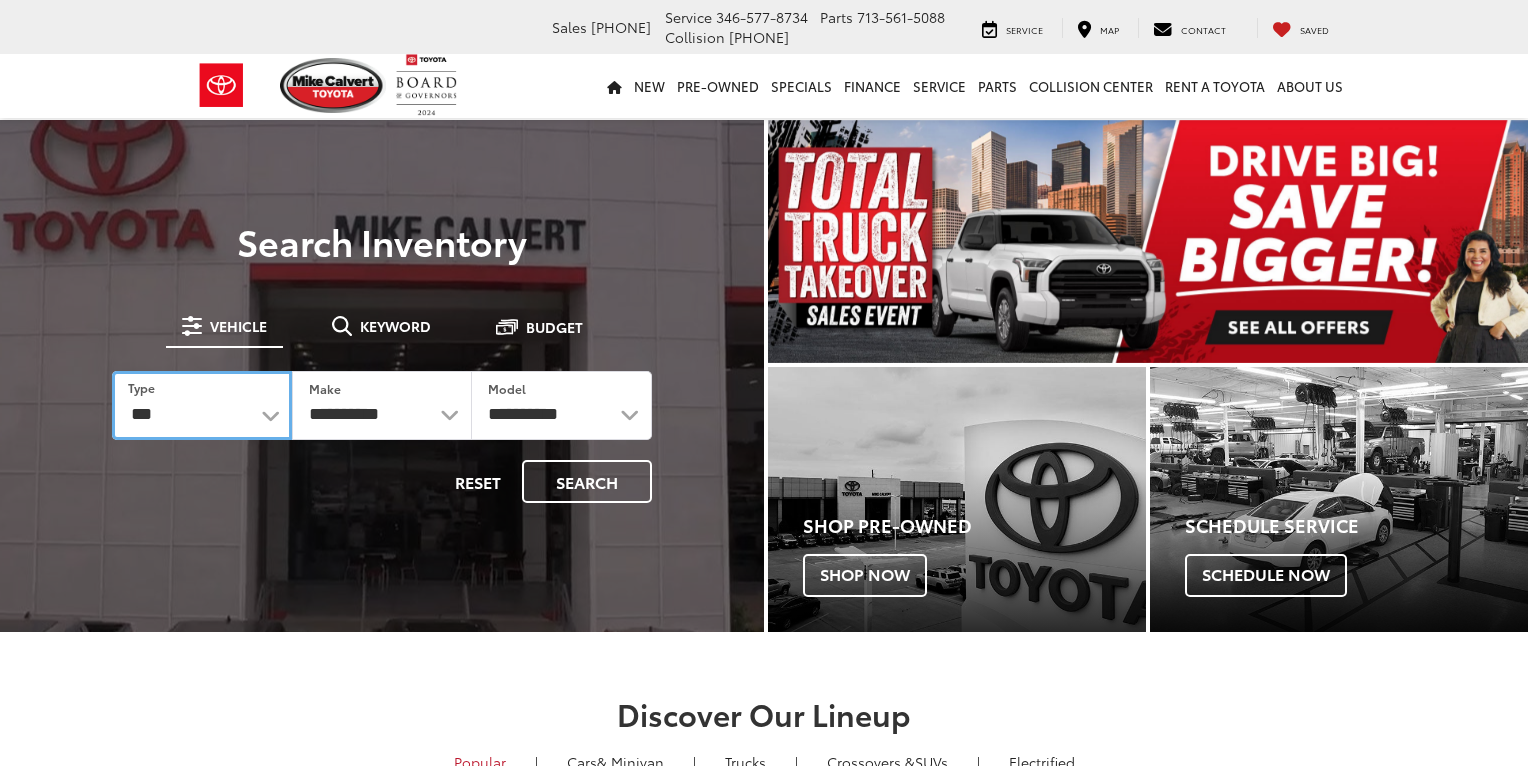 click on "***
***
****
*********" at bounding box center (202, 405) 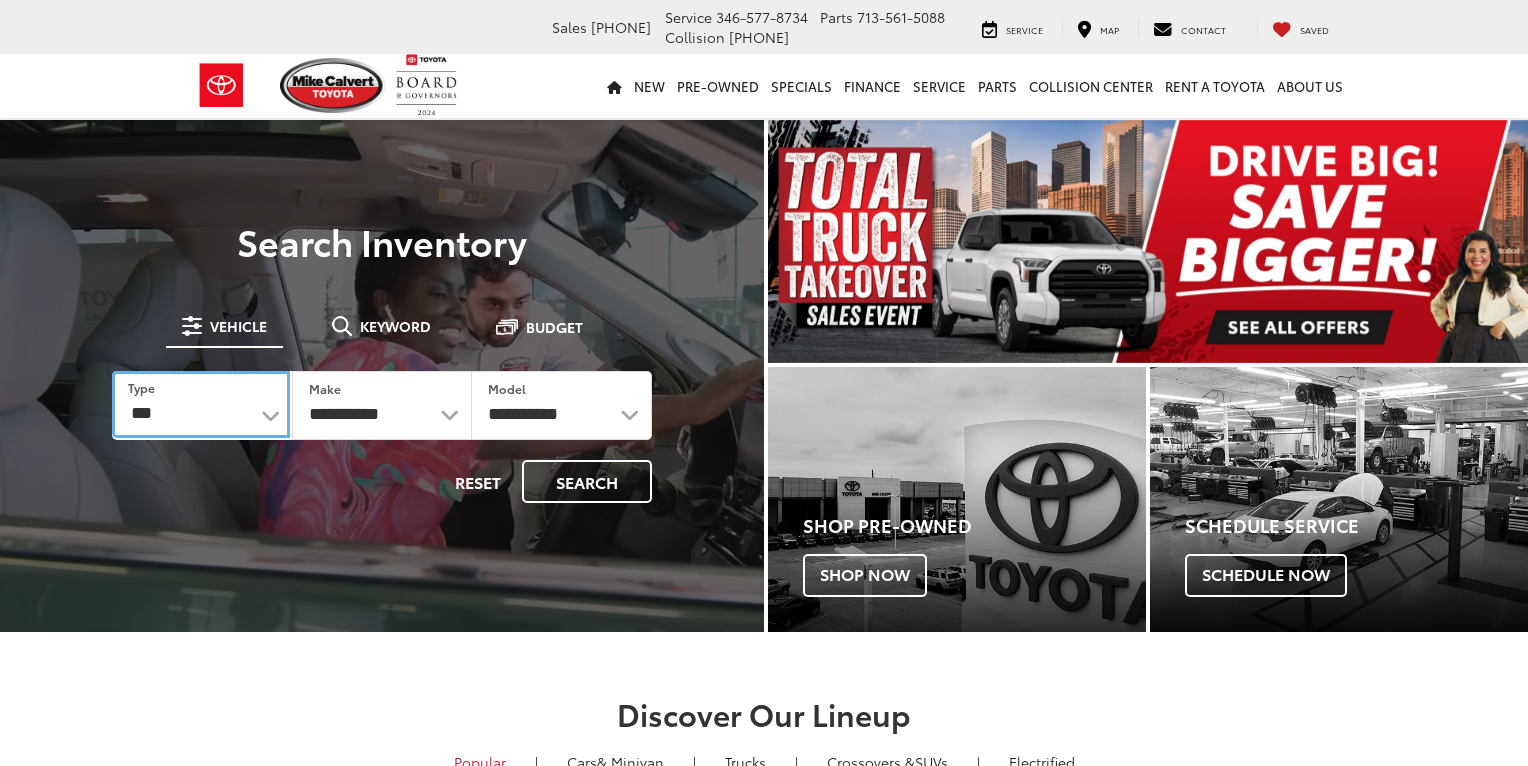 click on "***
***
****
*********" at bounding box center (201, 404) 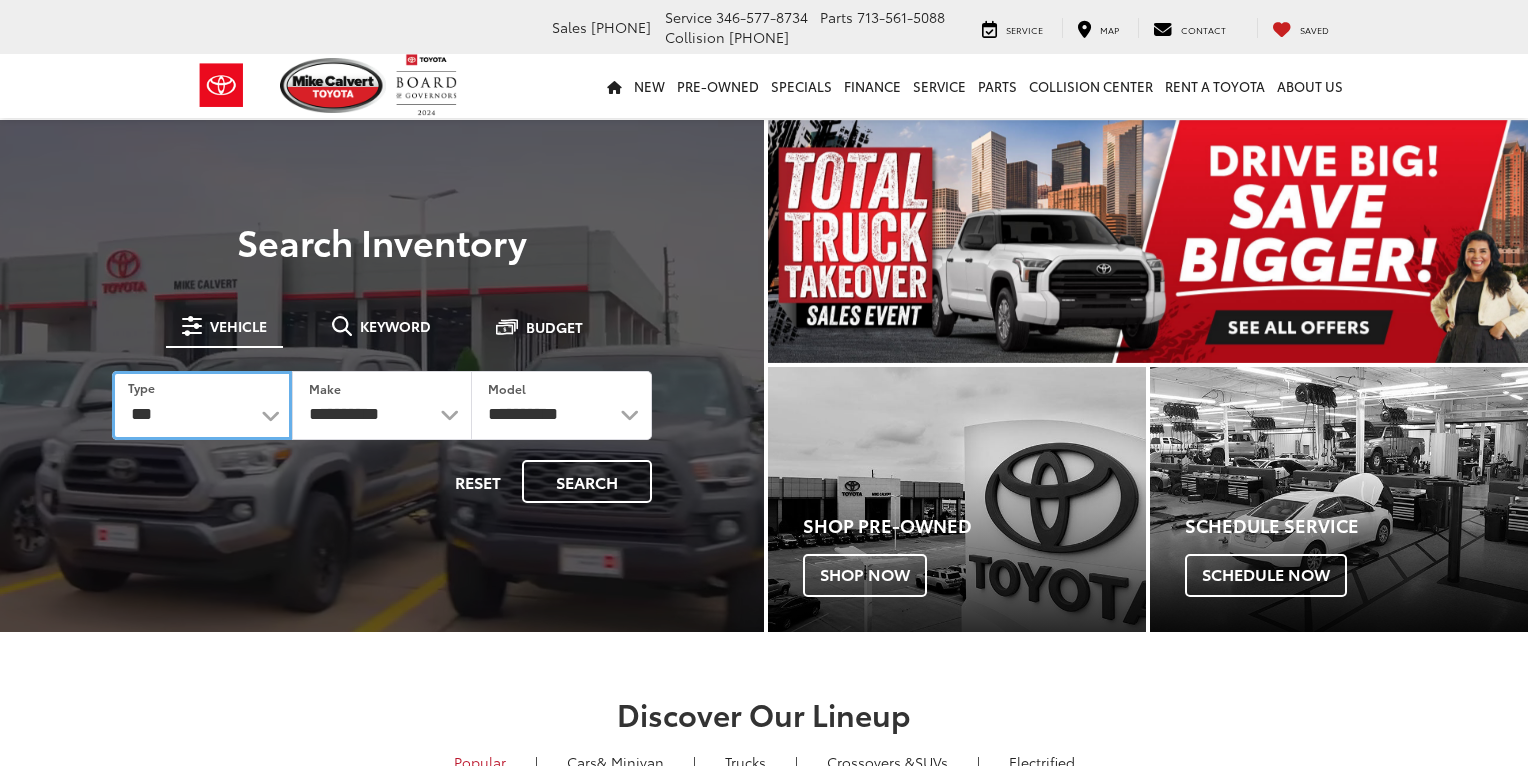 scroll, scrollTop: 0, scrollLeft: 0, axis: both 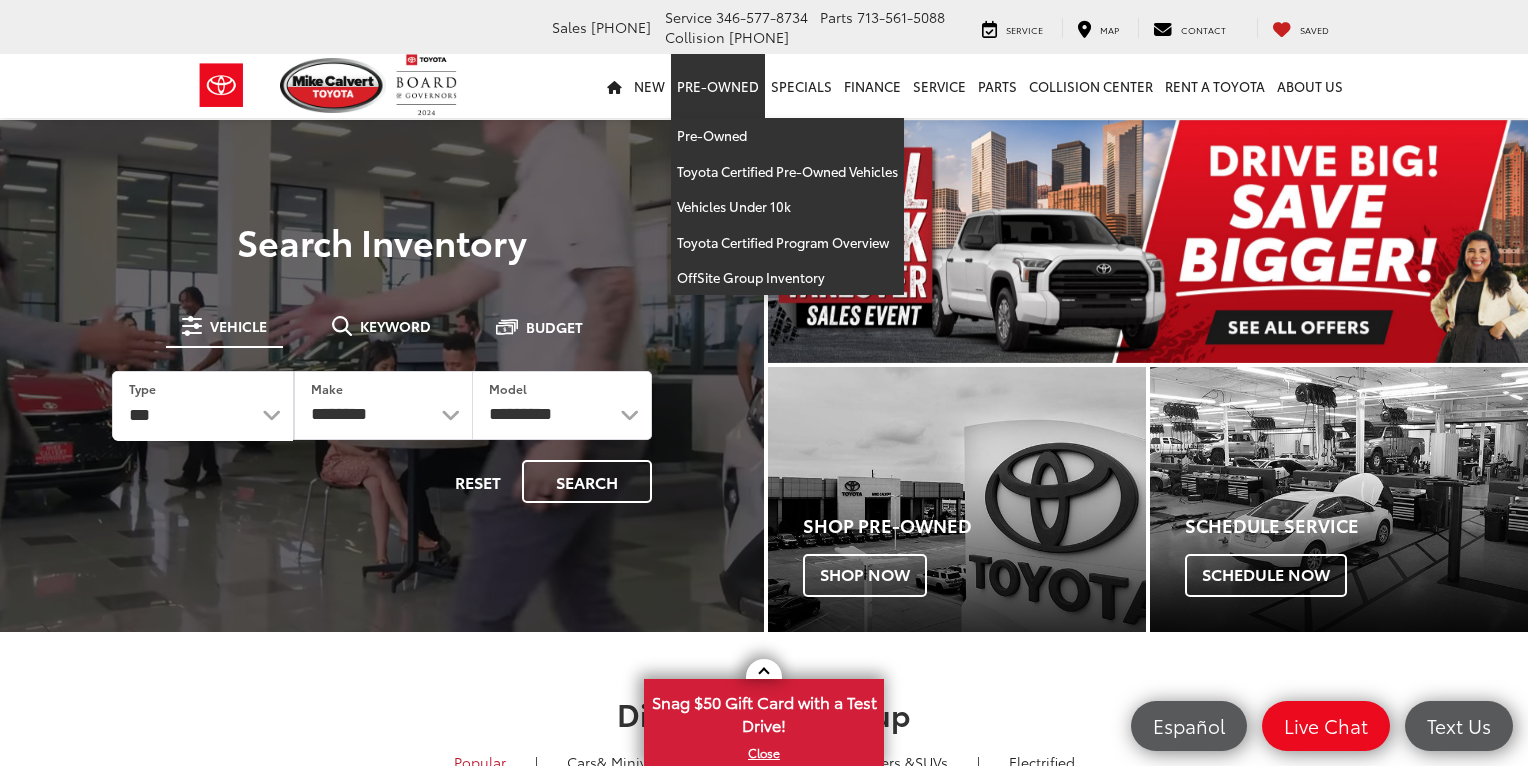 click on "Pre-Owned" at bounding box center (718, 86) 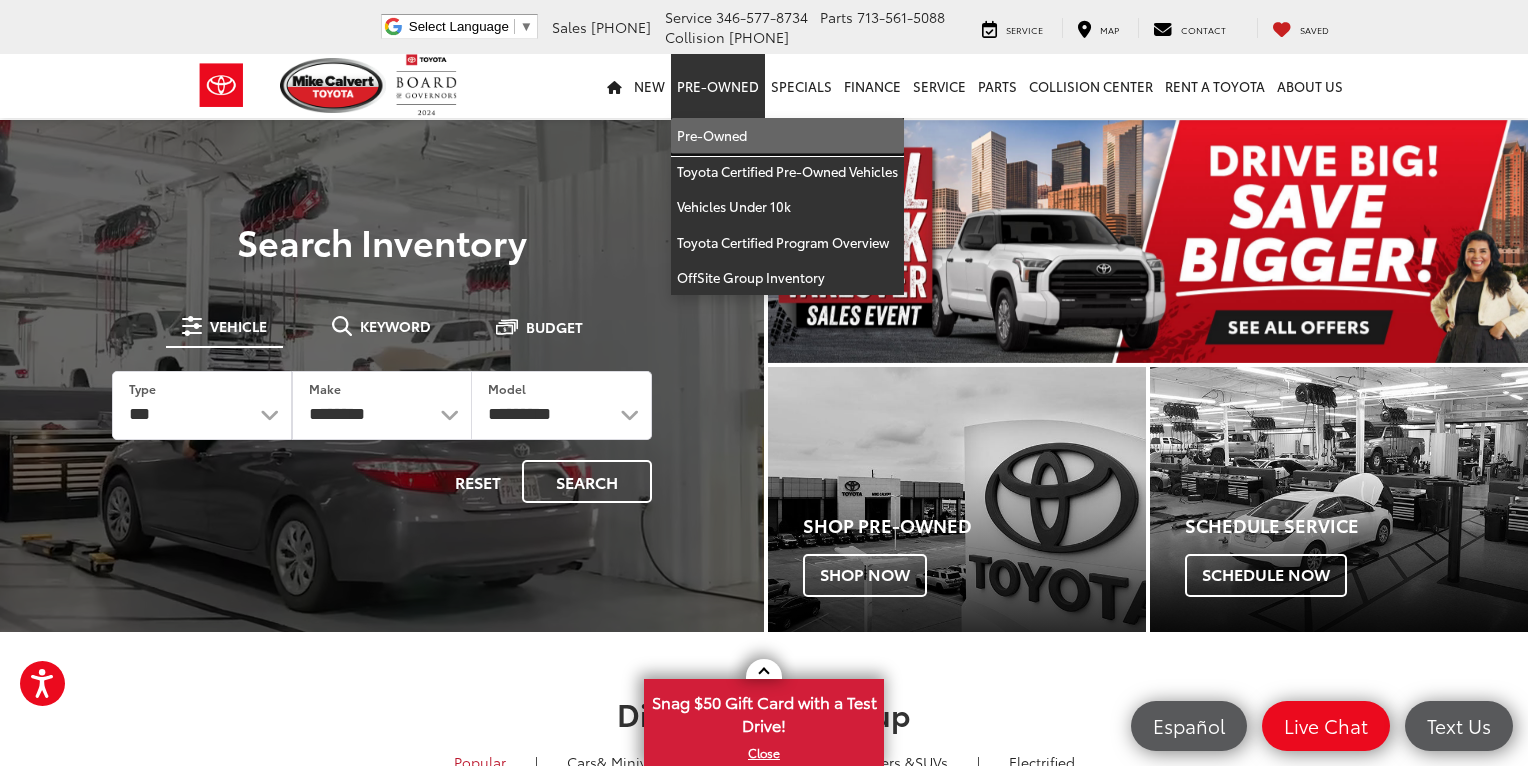 click on "Pre-Owned" at bounding box center (787, 136) 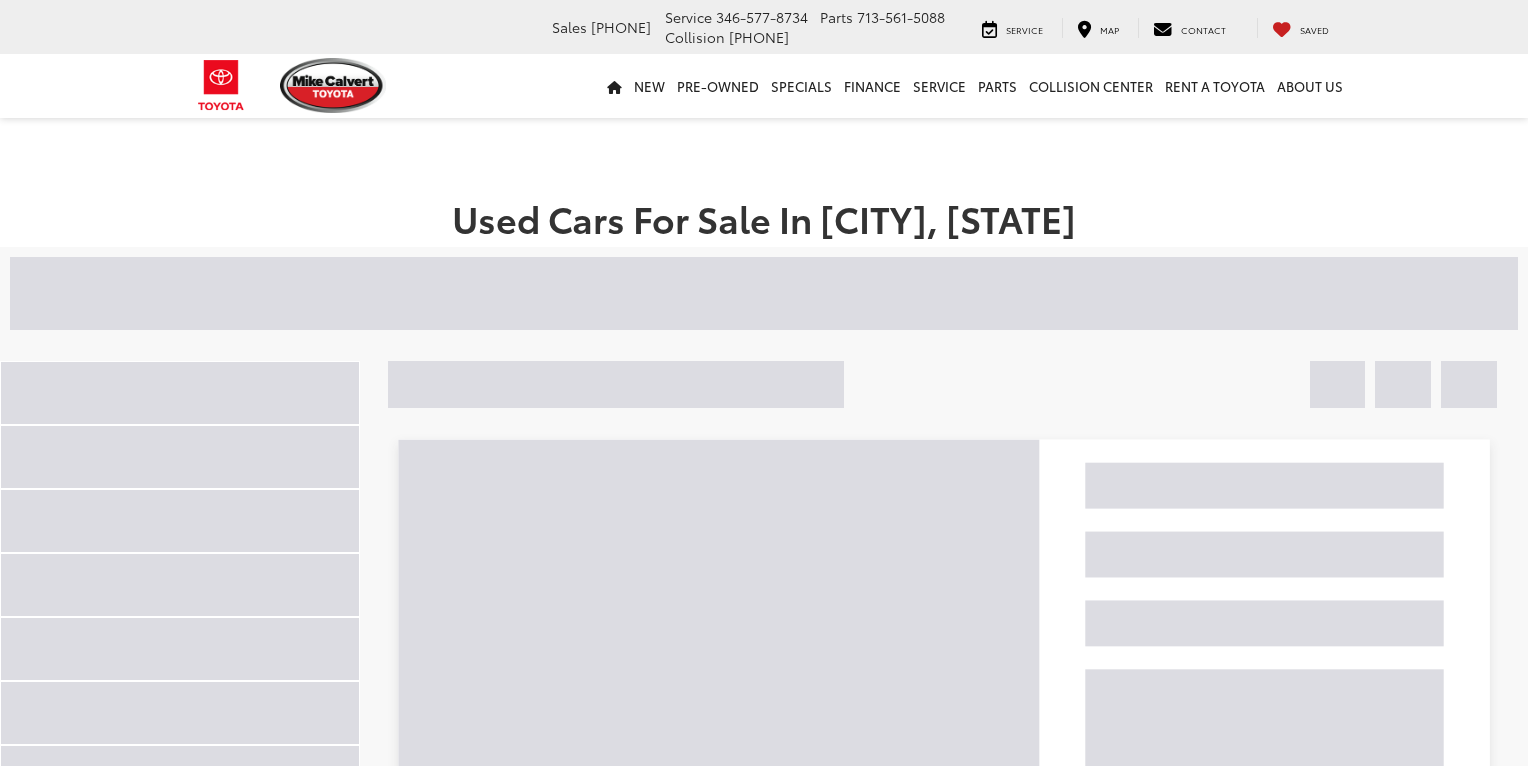scroll, scrollTop: 0, scrollLeft: 0, axis: both 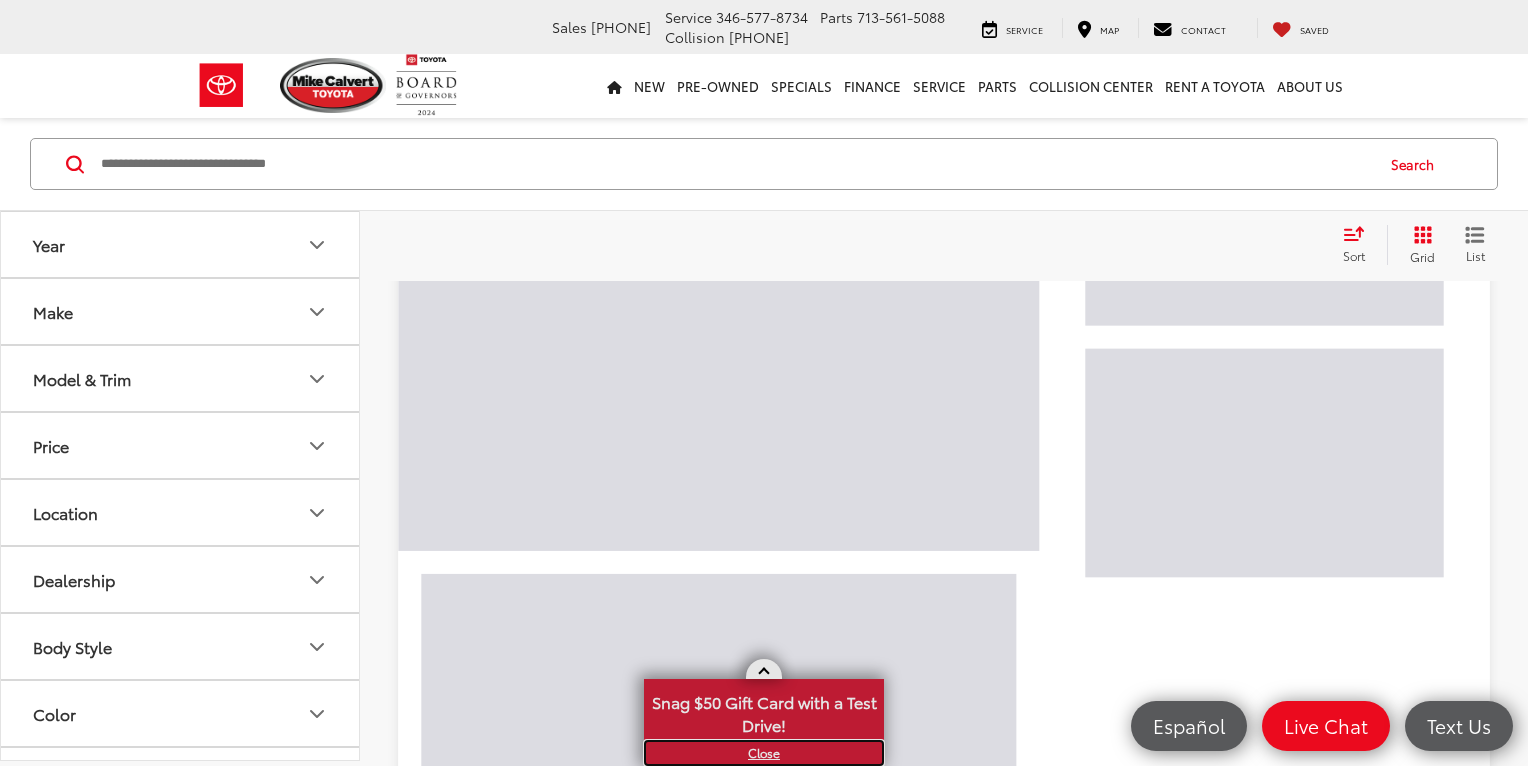 click on "X" at bounding box center (764, 753) 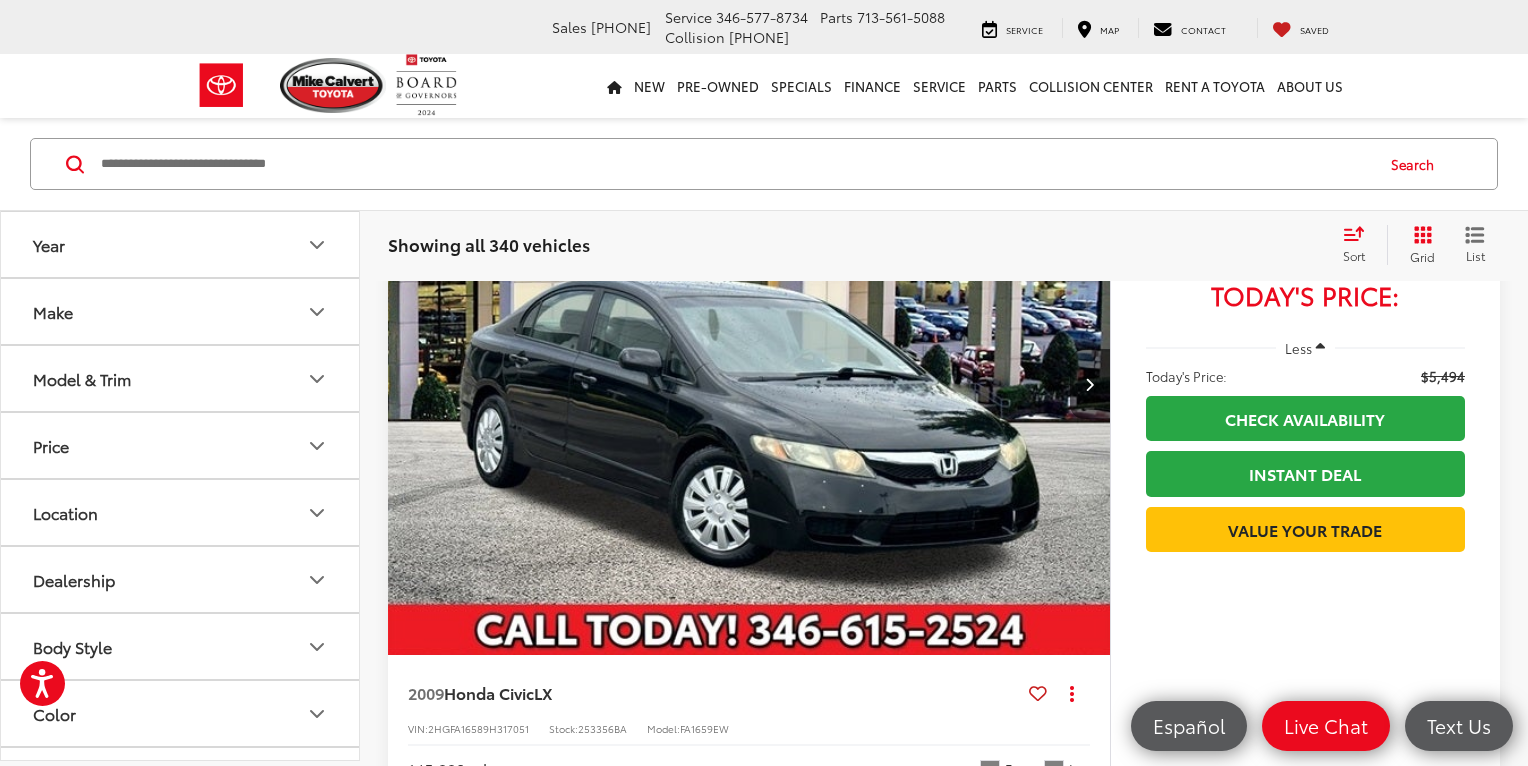 click on "Make" at bounding box center [181, 311] 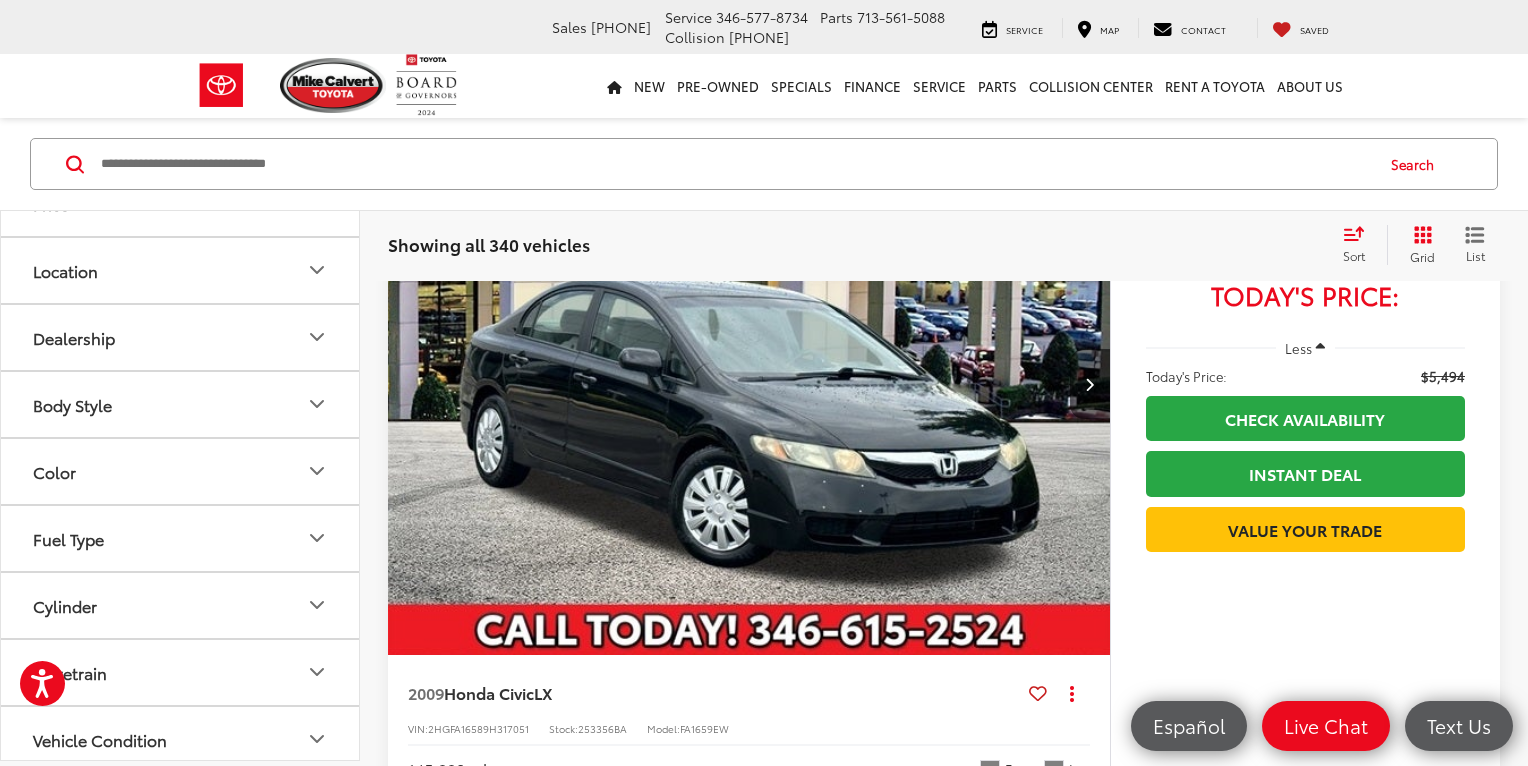 scroll, scrollTop: 900, scrollLeft: 0, axis: vertical 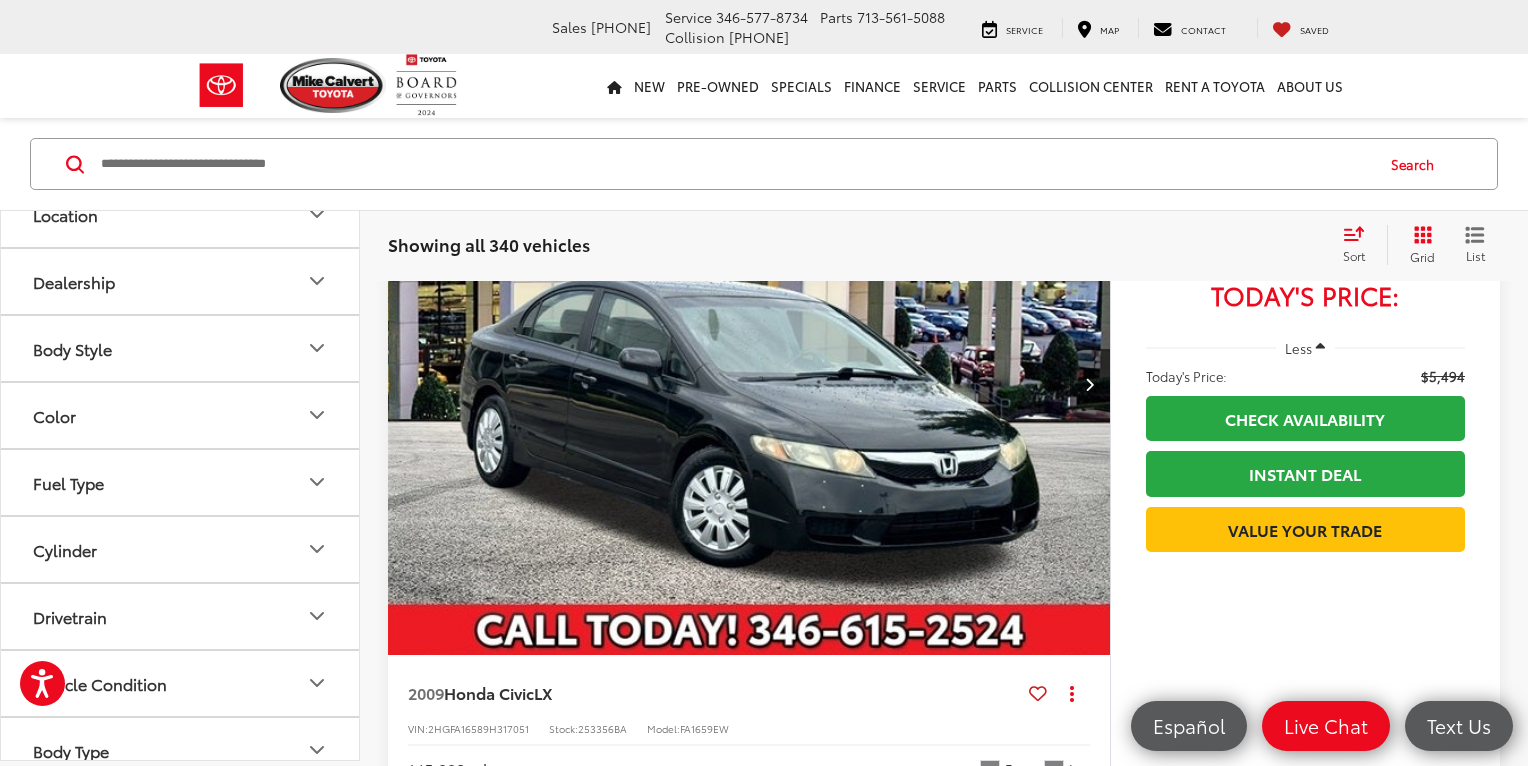 click at bounding box center (90, -21) 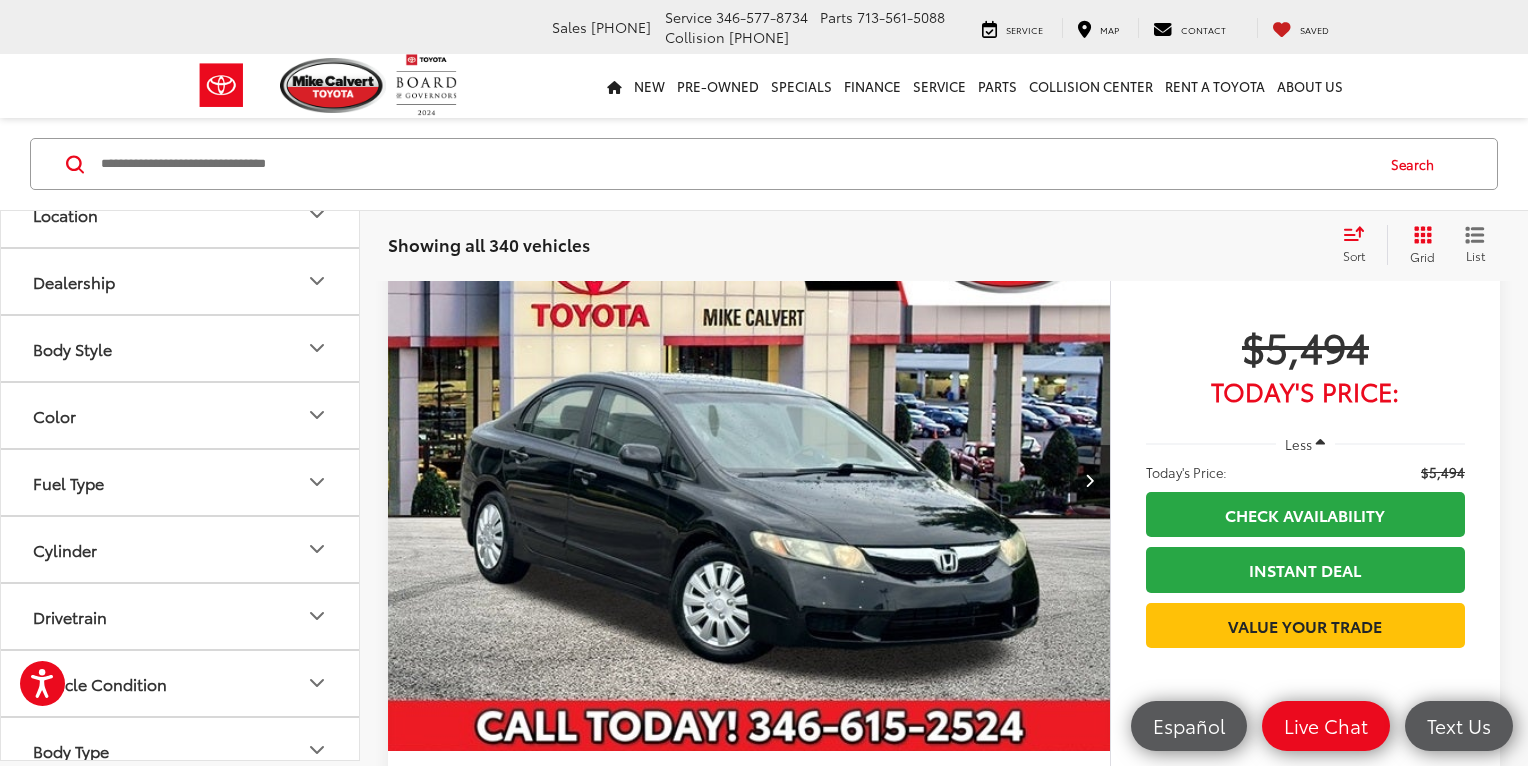 scroll, scrollTop: 129, scrollLeft: 0, axis: vertical 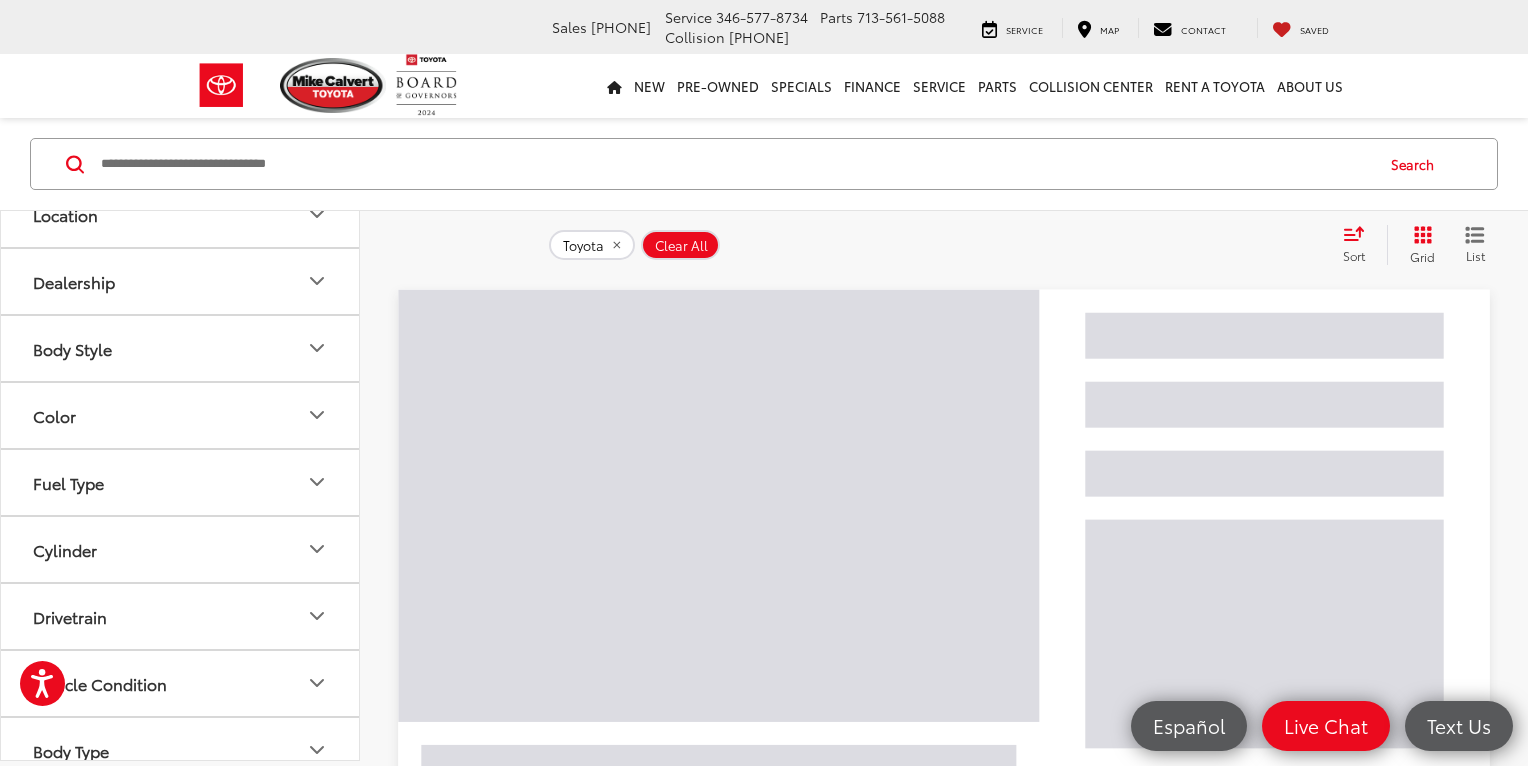 click on "Model & Trim" at bounding box center [181, 80] 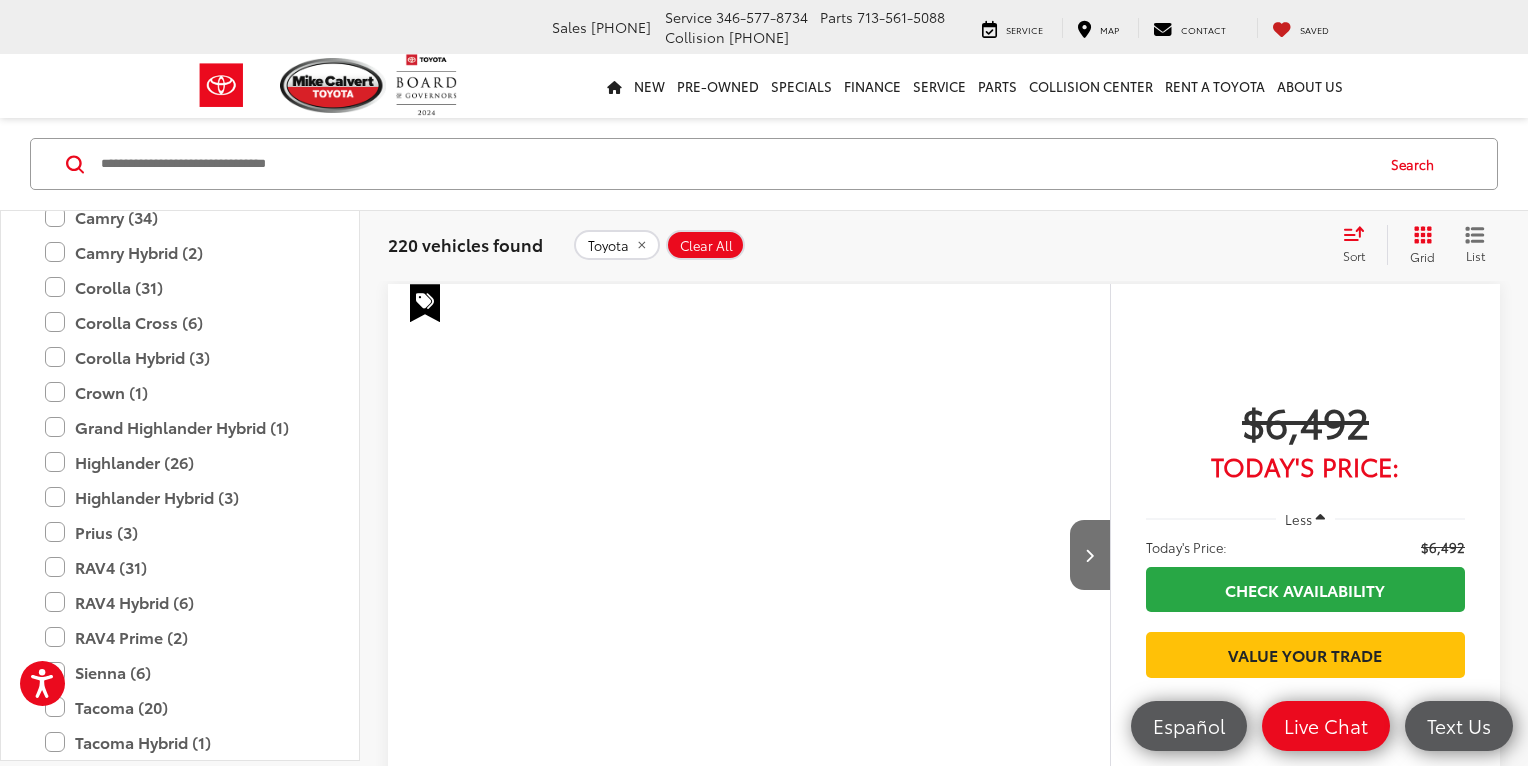 click on "4Runner (21)" at bounding box center [180, 147] 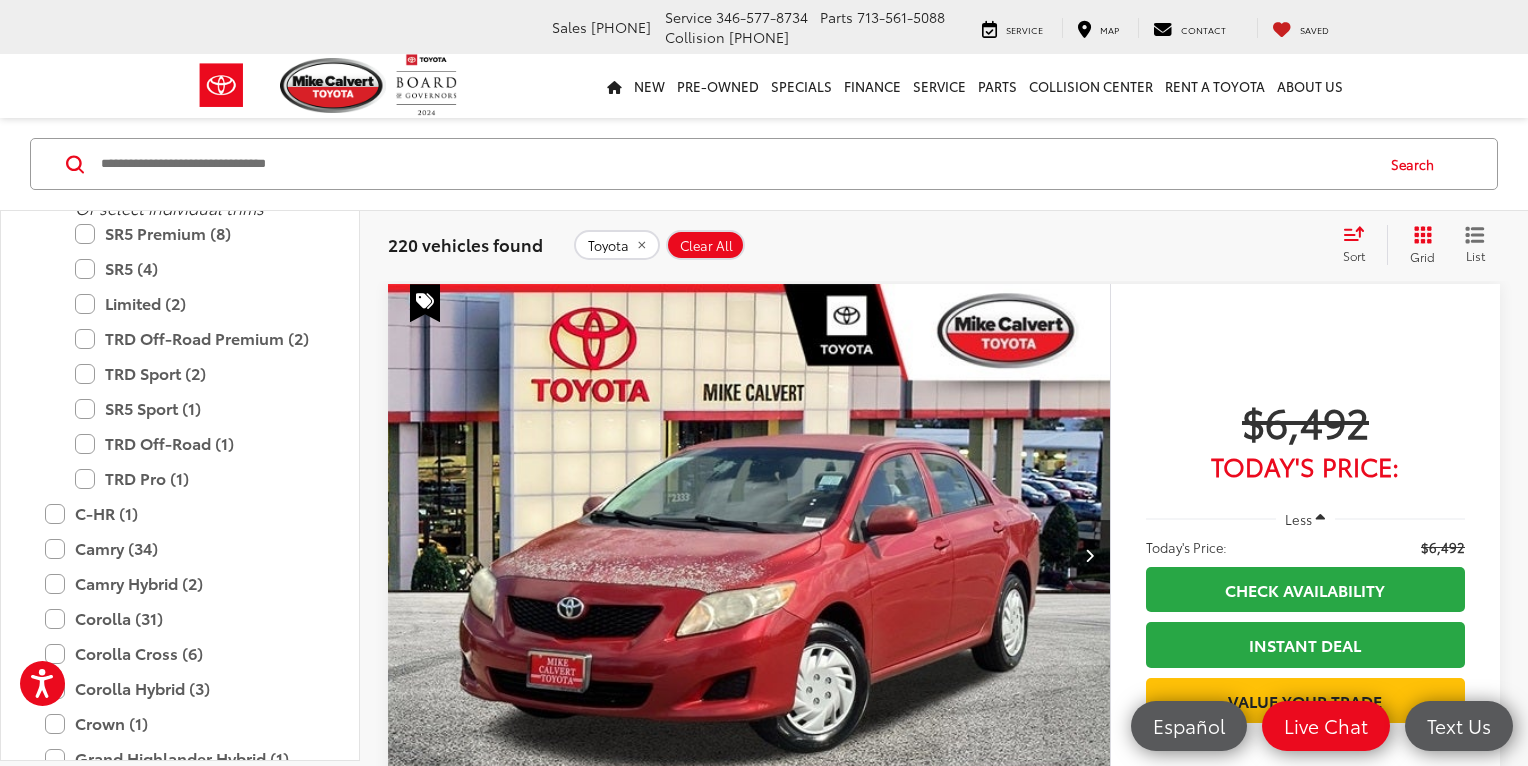 scroll, scrollTop: 1300, scrollLeft: 0, axis: vertical 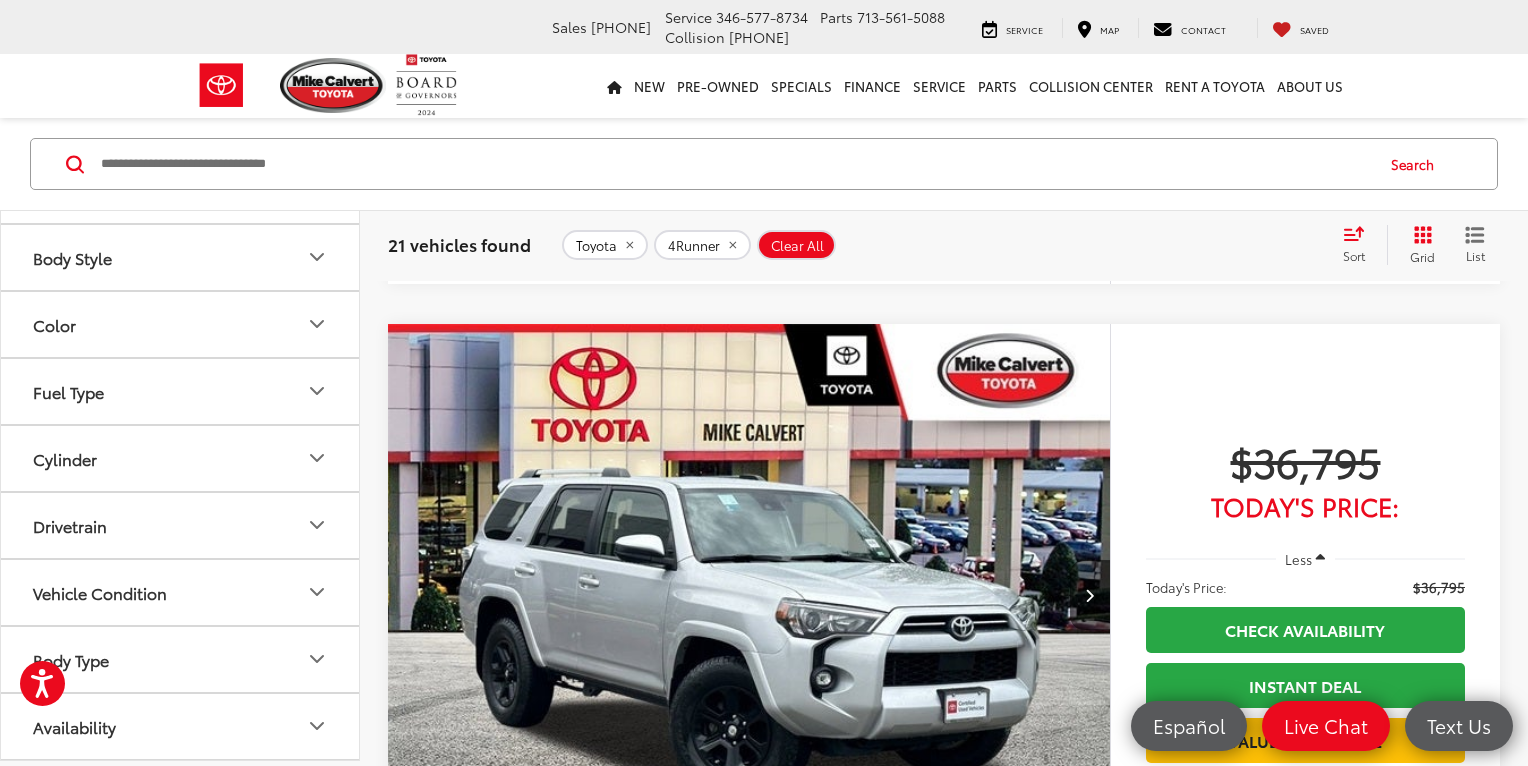 click on "Color" at bounding box center (181, 324) 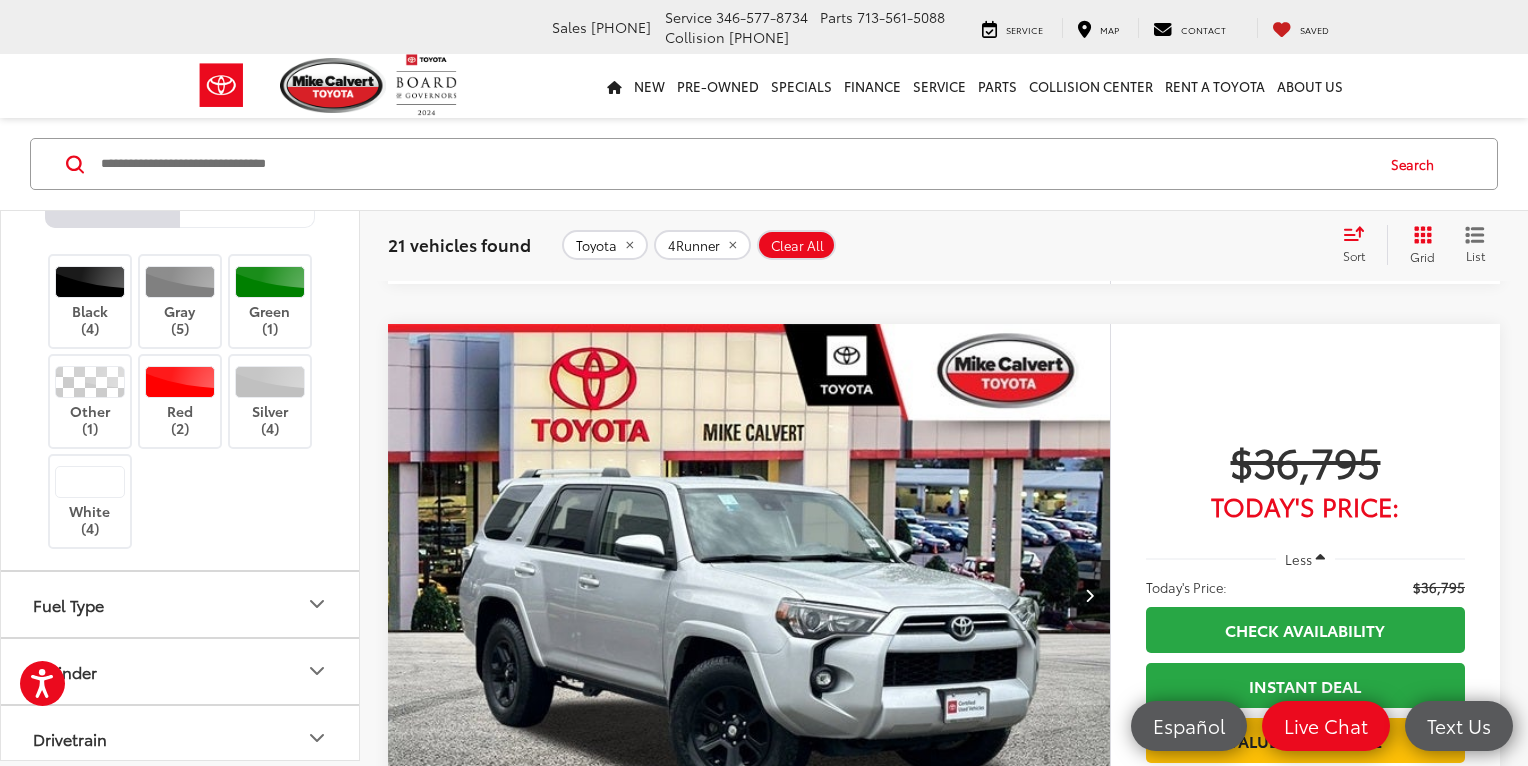 scroll, scrollTop: 2519, scrollLeft: 0, axis: vertical 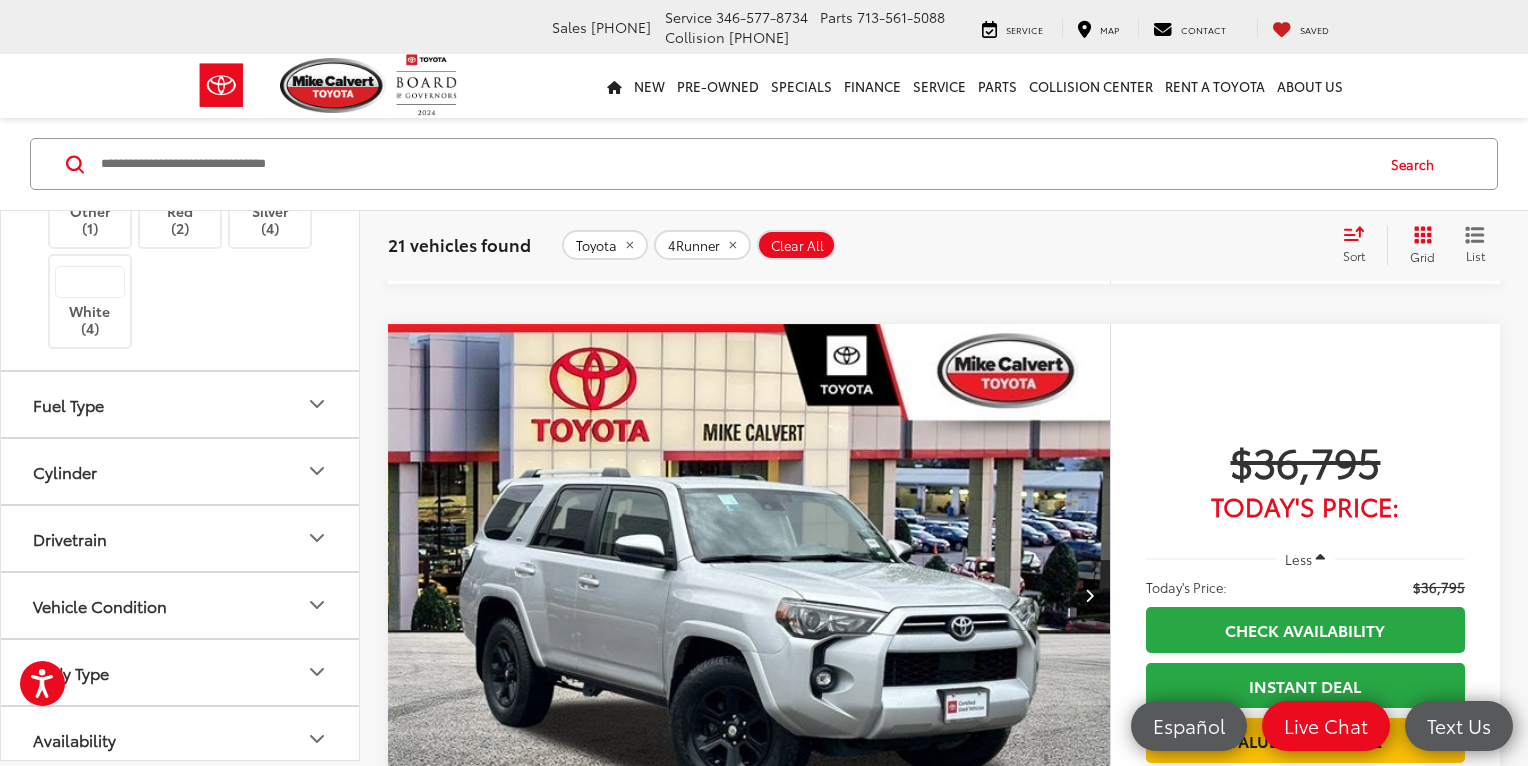 click on "Gray   (5)" at bounding box center [180, 101] 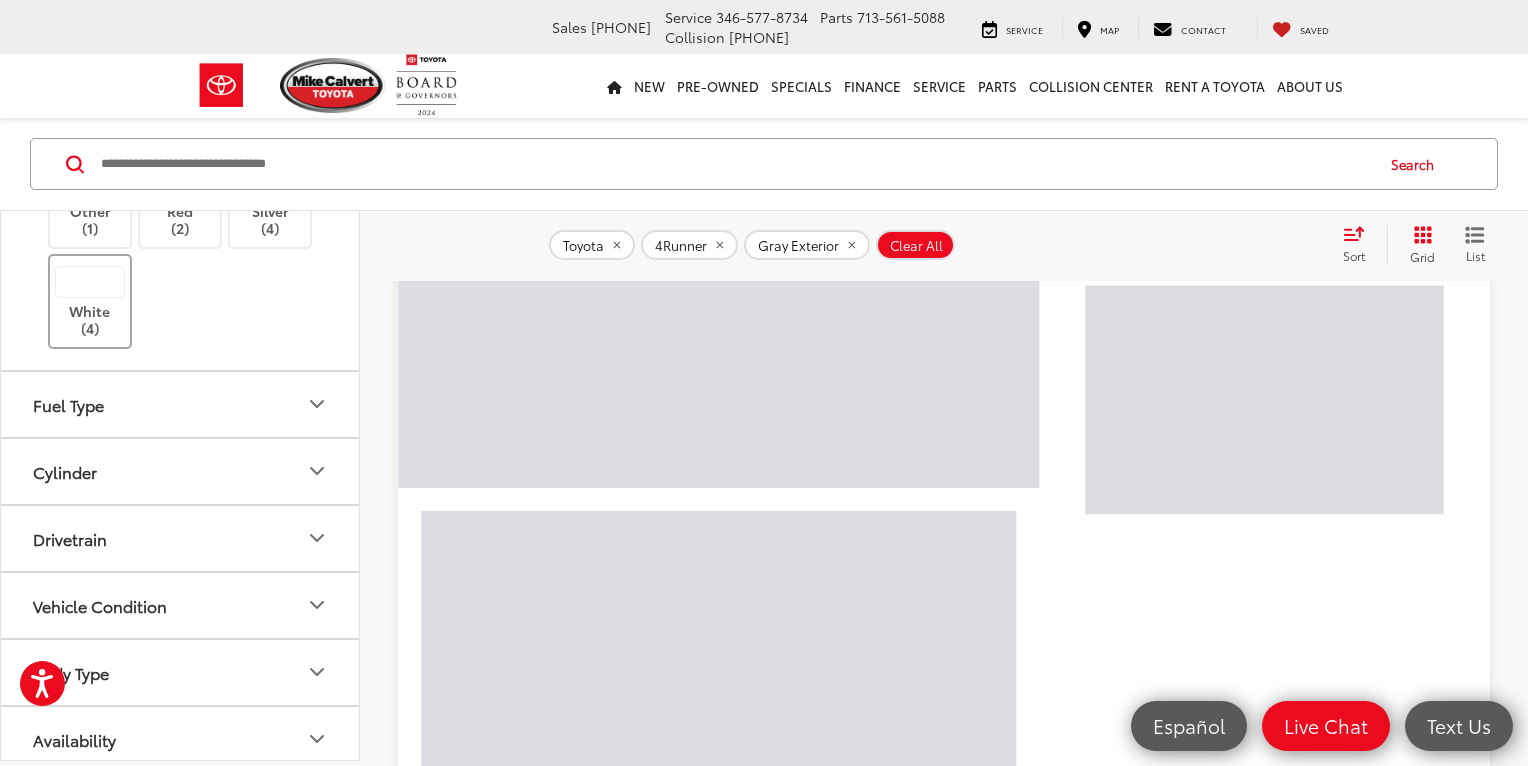 click on "White   (4)" at bounding box center [90, 301] 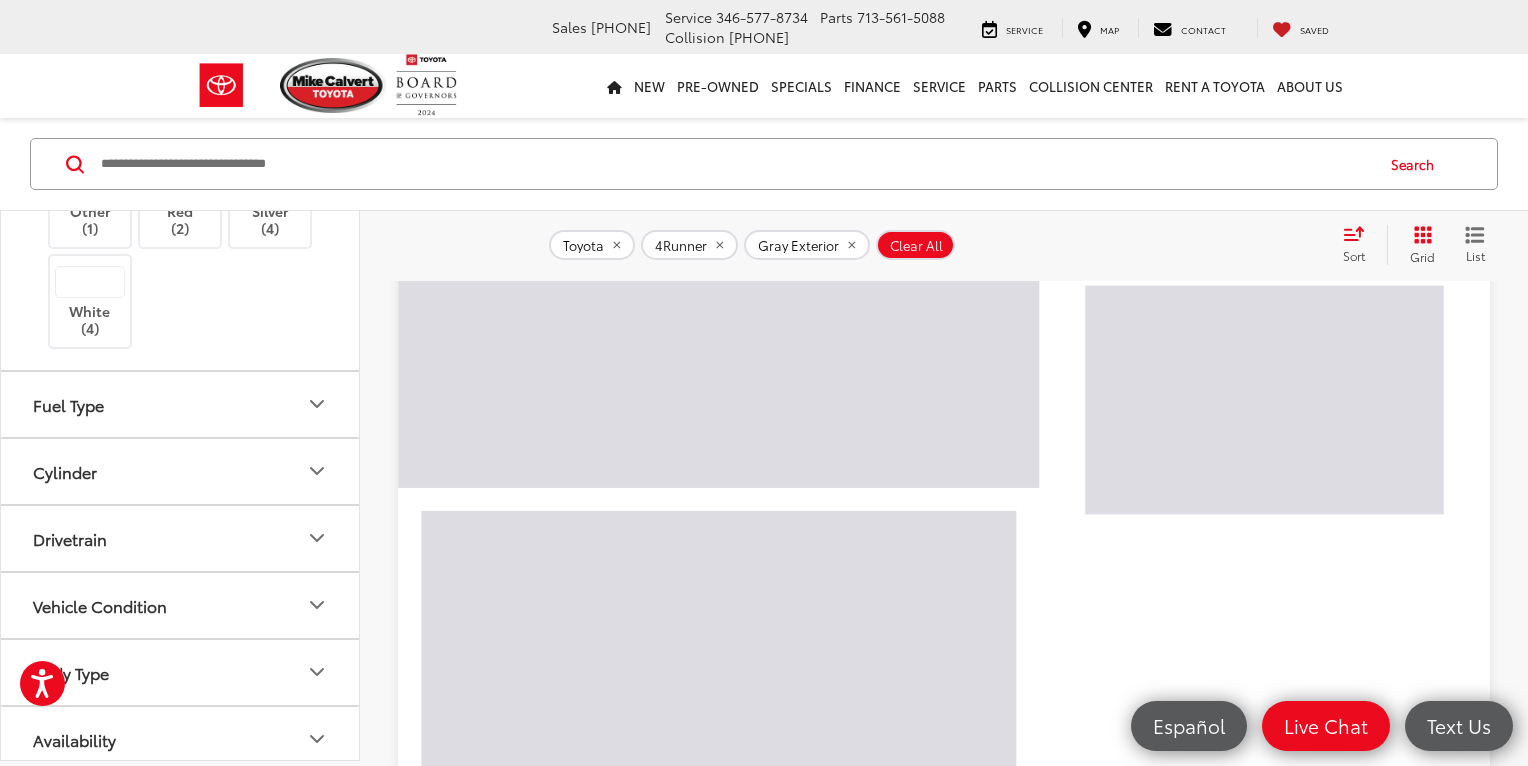 scroll, scrollTop: 129, scrollLeft: 0, axis: vertical 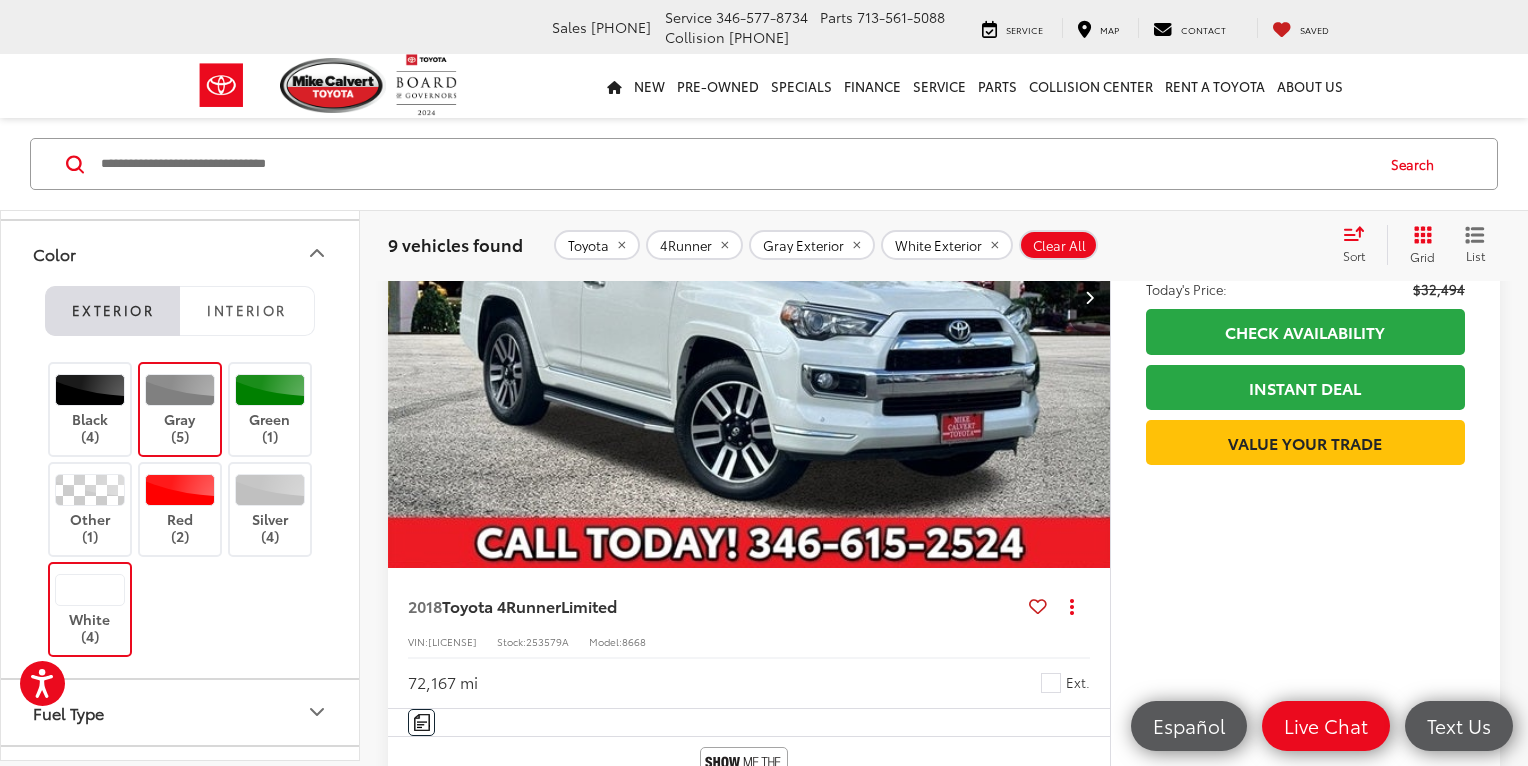 click 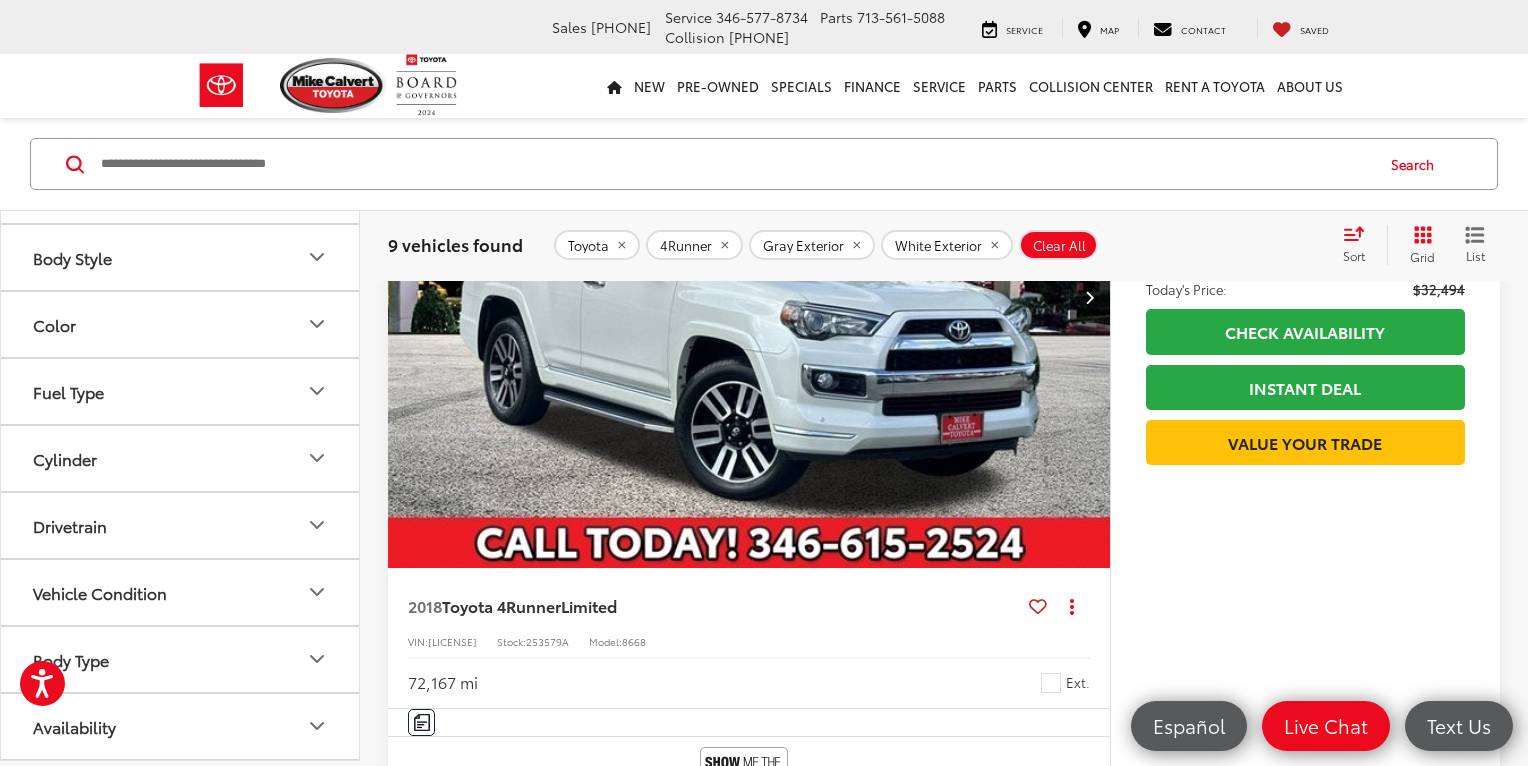 scroll, scrollTop: 2519, scrollLeft: 0, axis: vertical 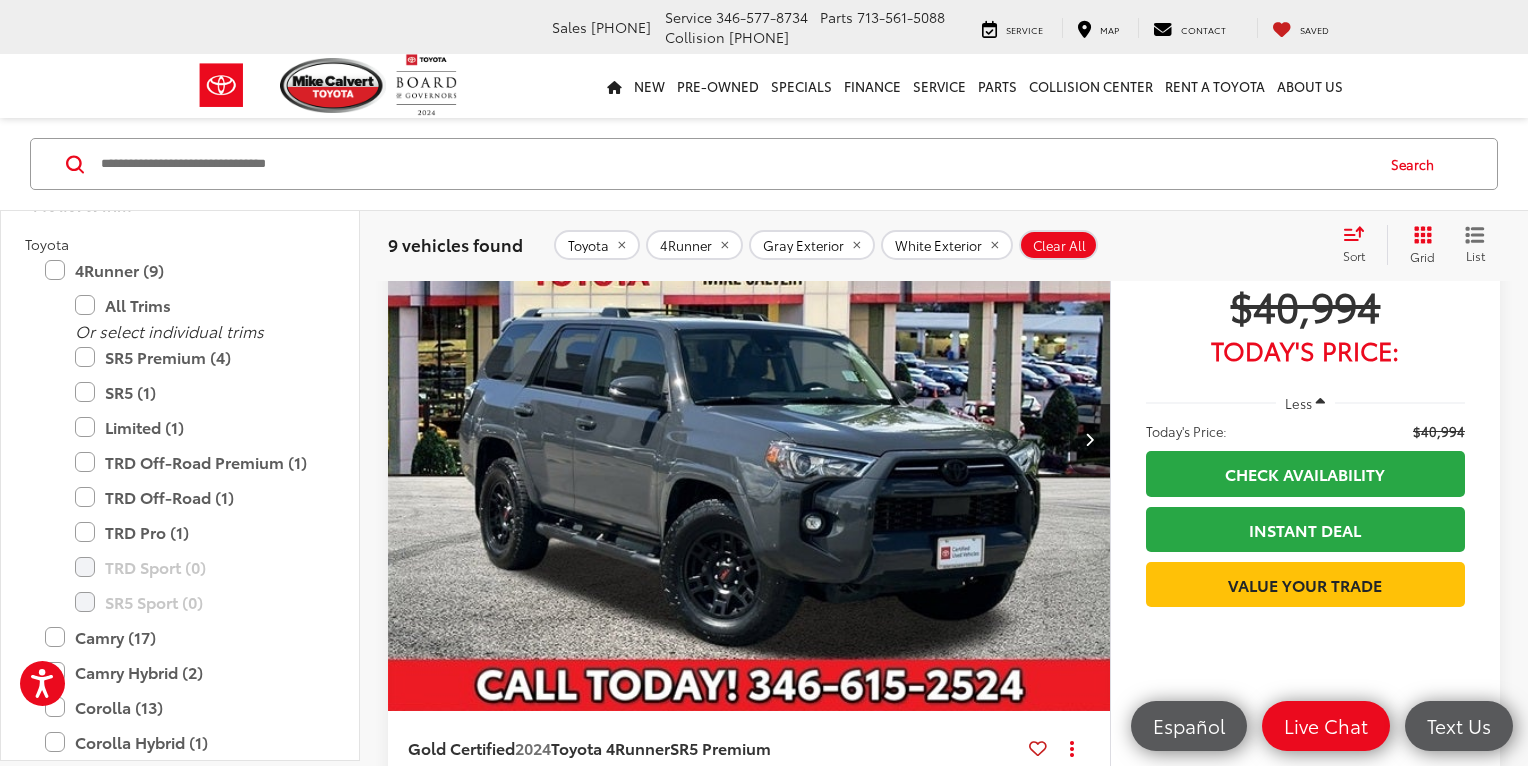 click on "Model & Trim" at bounding box center [181, 203] 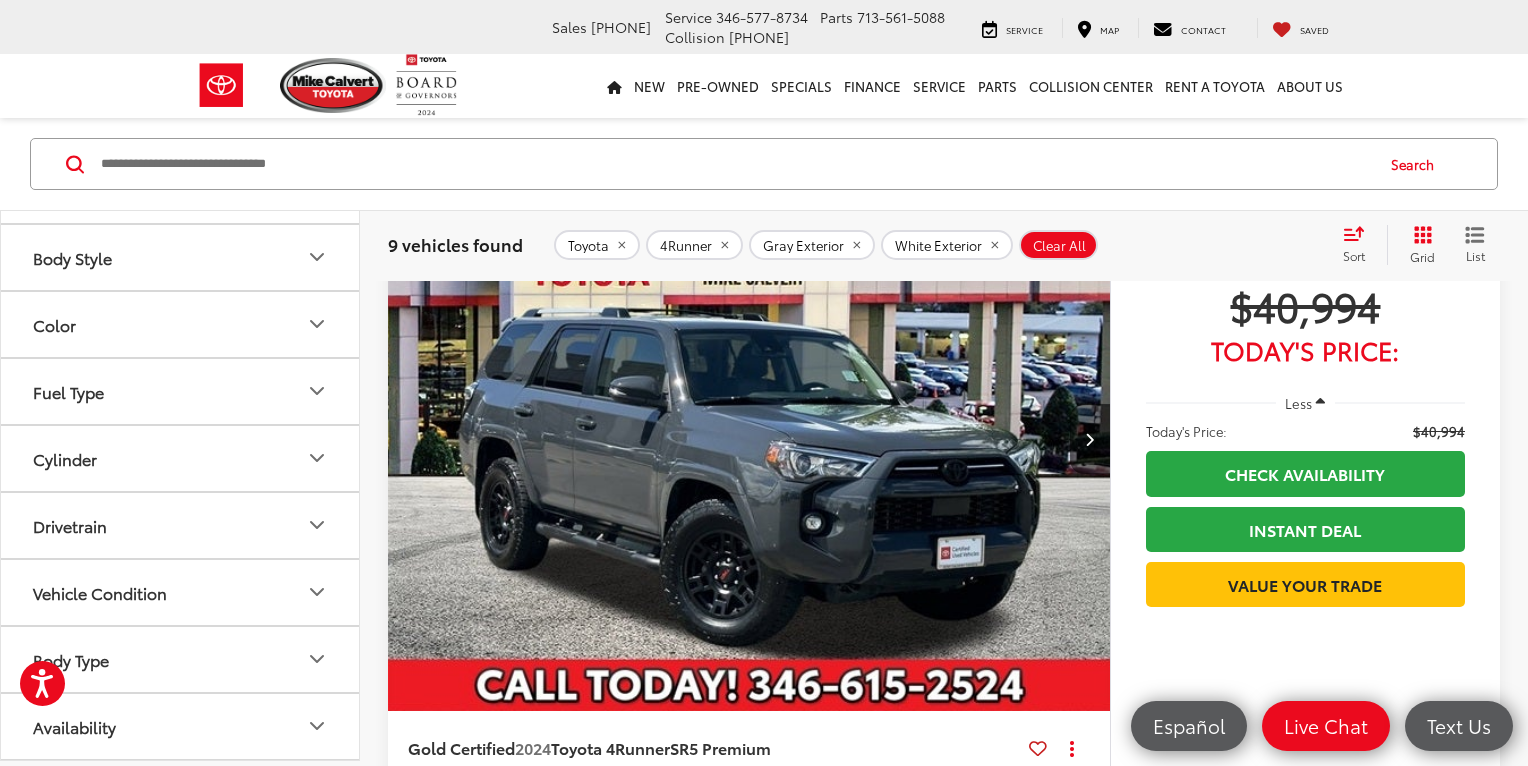 scroll, scrollTop: 1417, scrollLeft: 0, axis: vertical 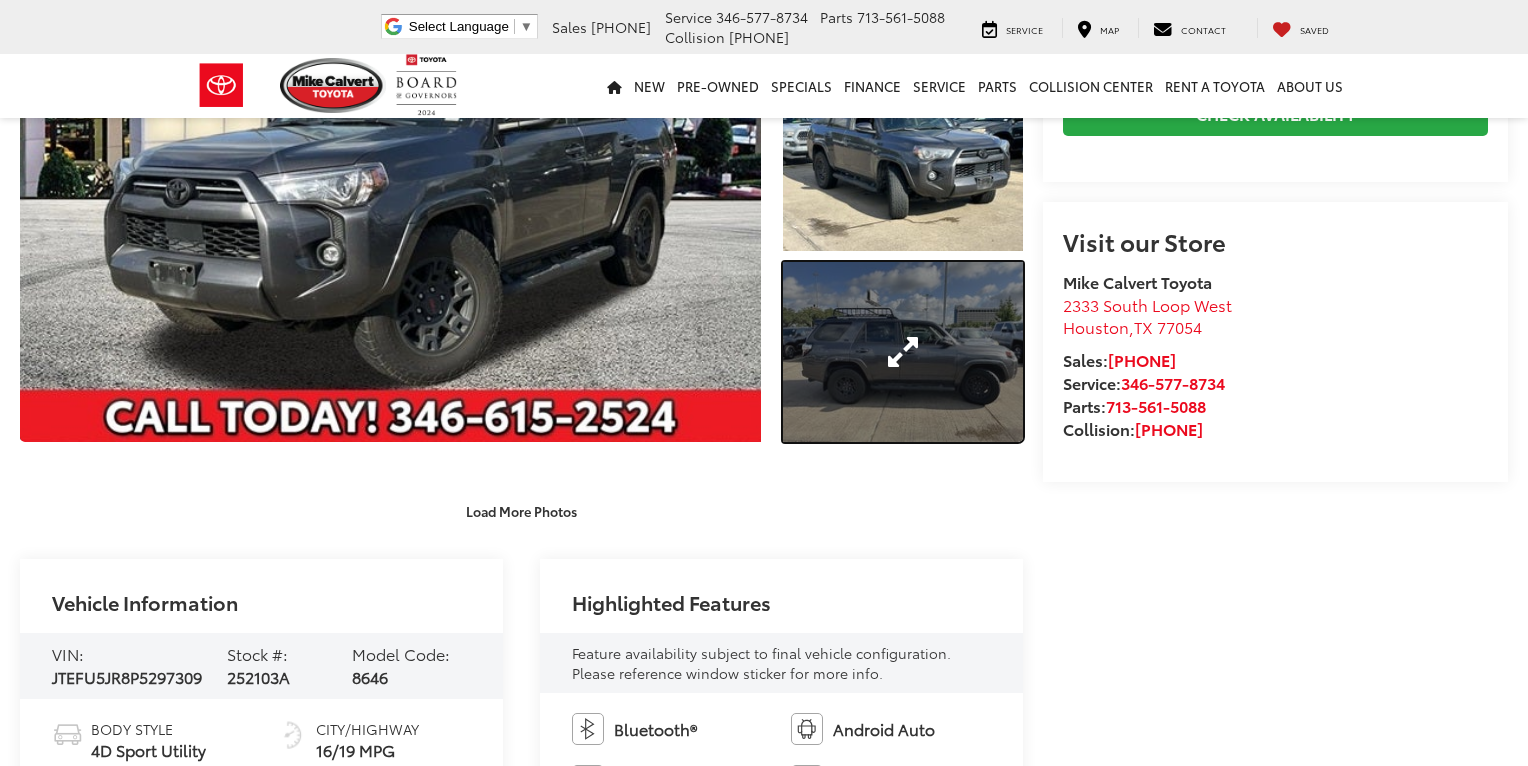 click at bounding box center [903, 352] 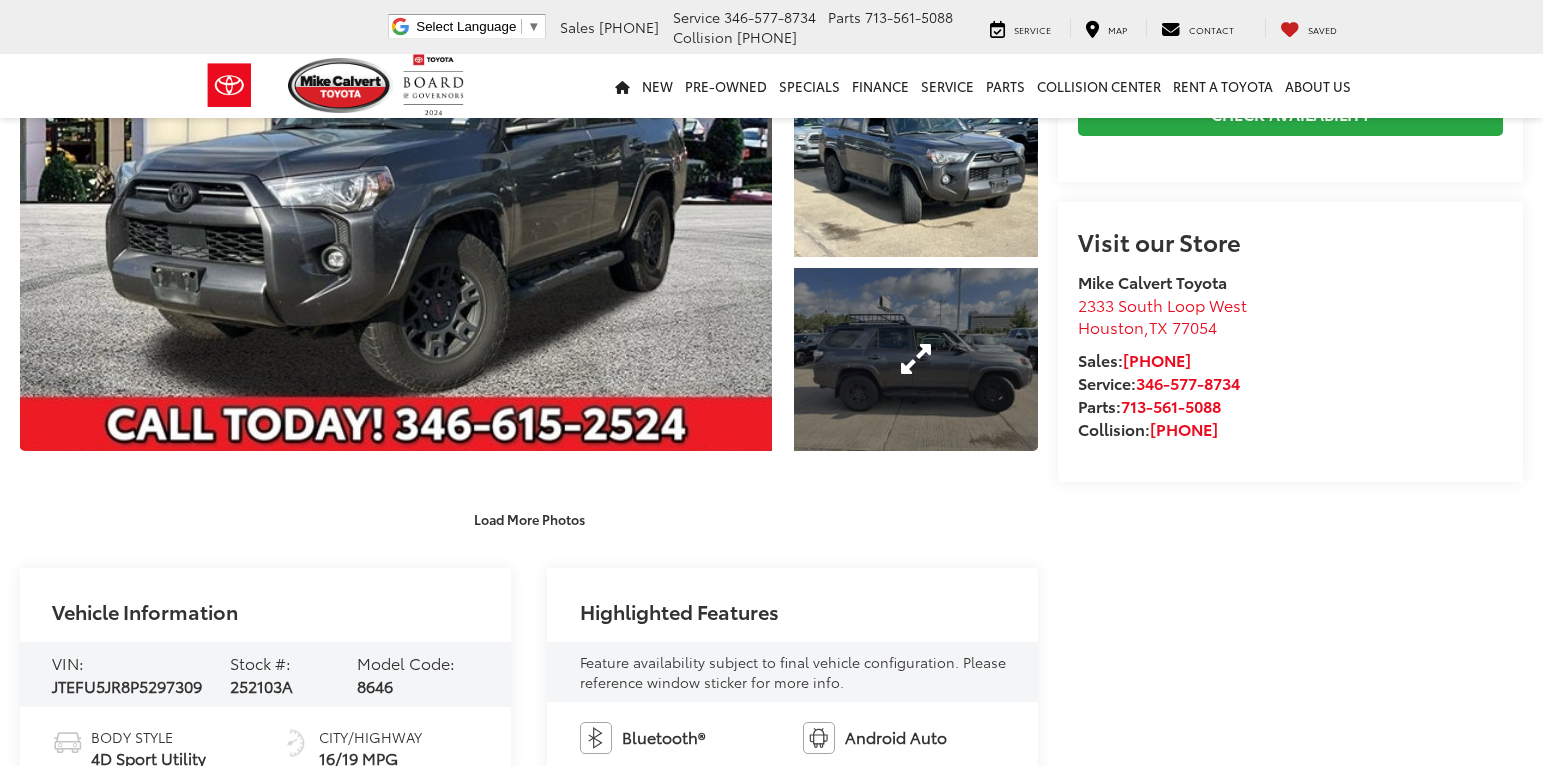 scroll, scrollTop: 300, scrollLeft: 0, axis: vertical 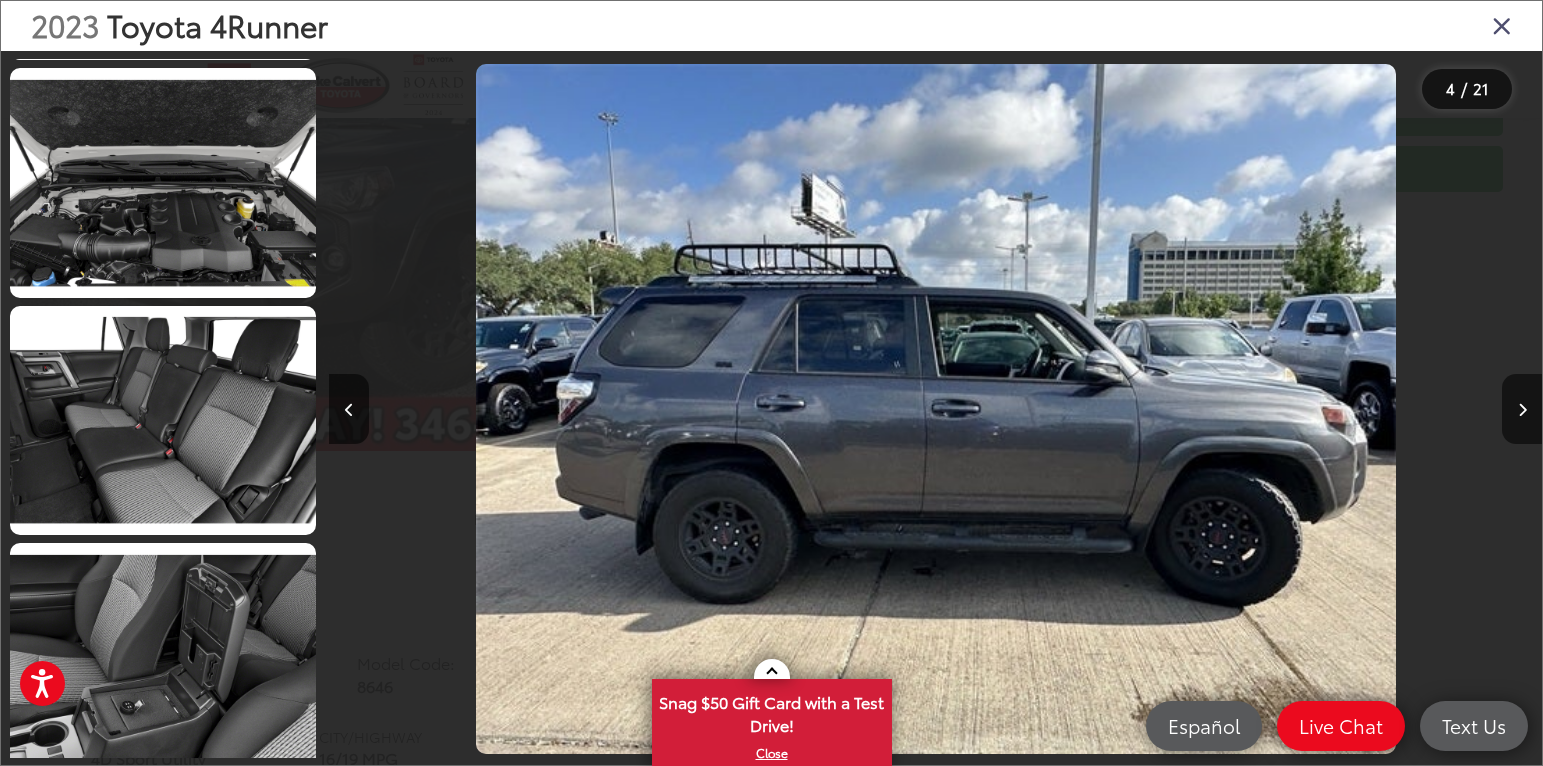 click at bounding box center (1502, 25) 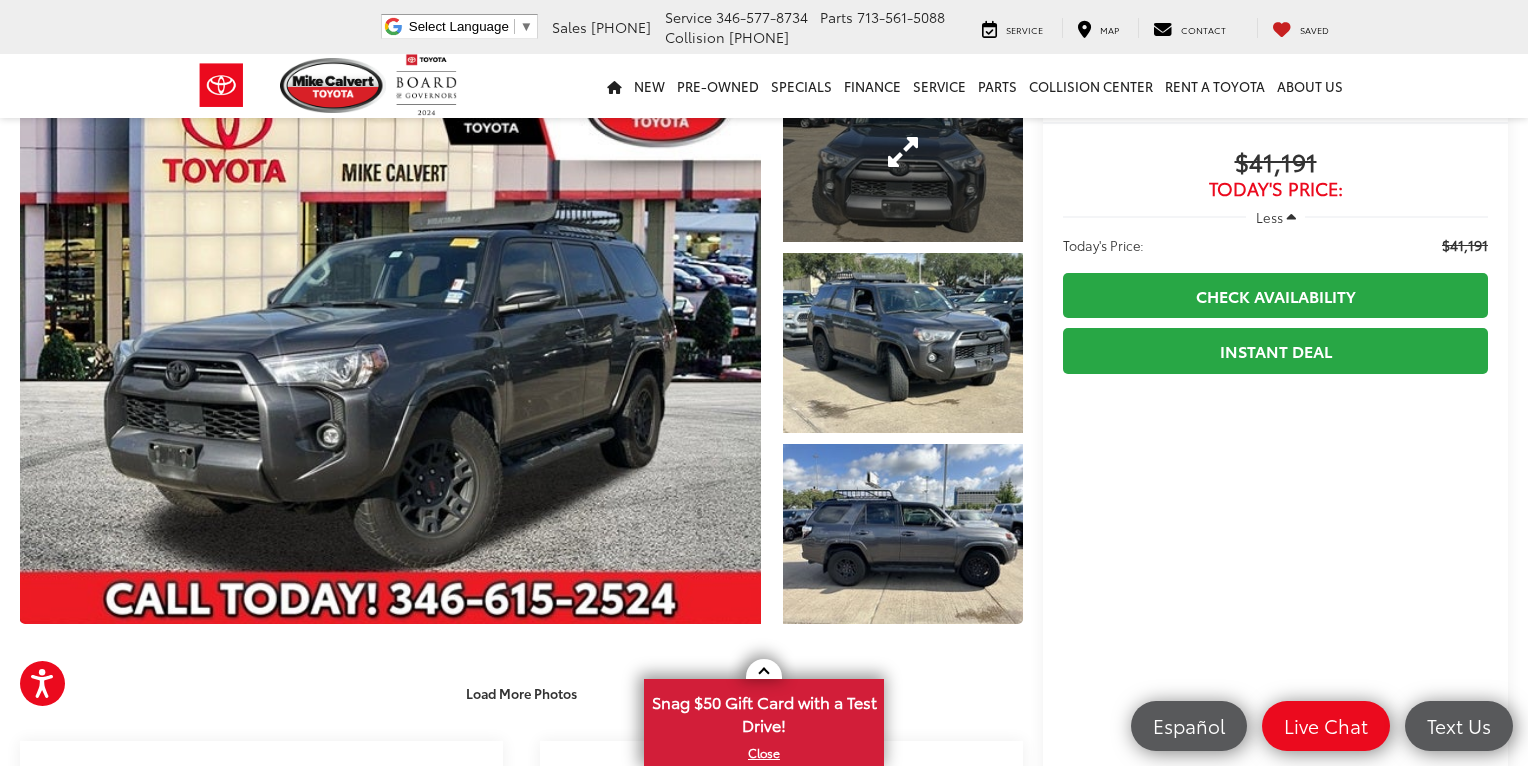 scroll, scrollTop: 200, scrollLeft: 0, axis: vertical 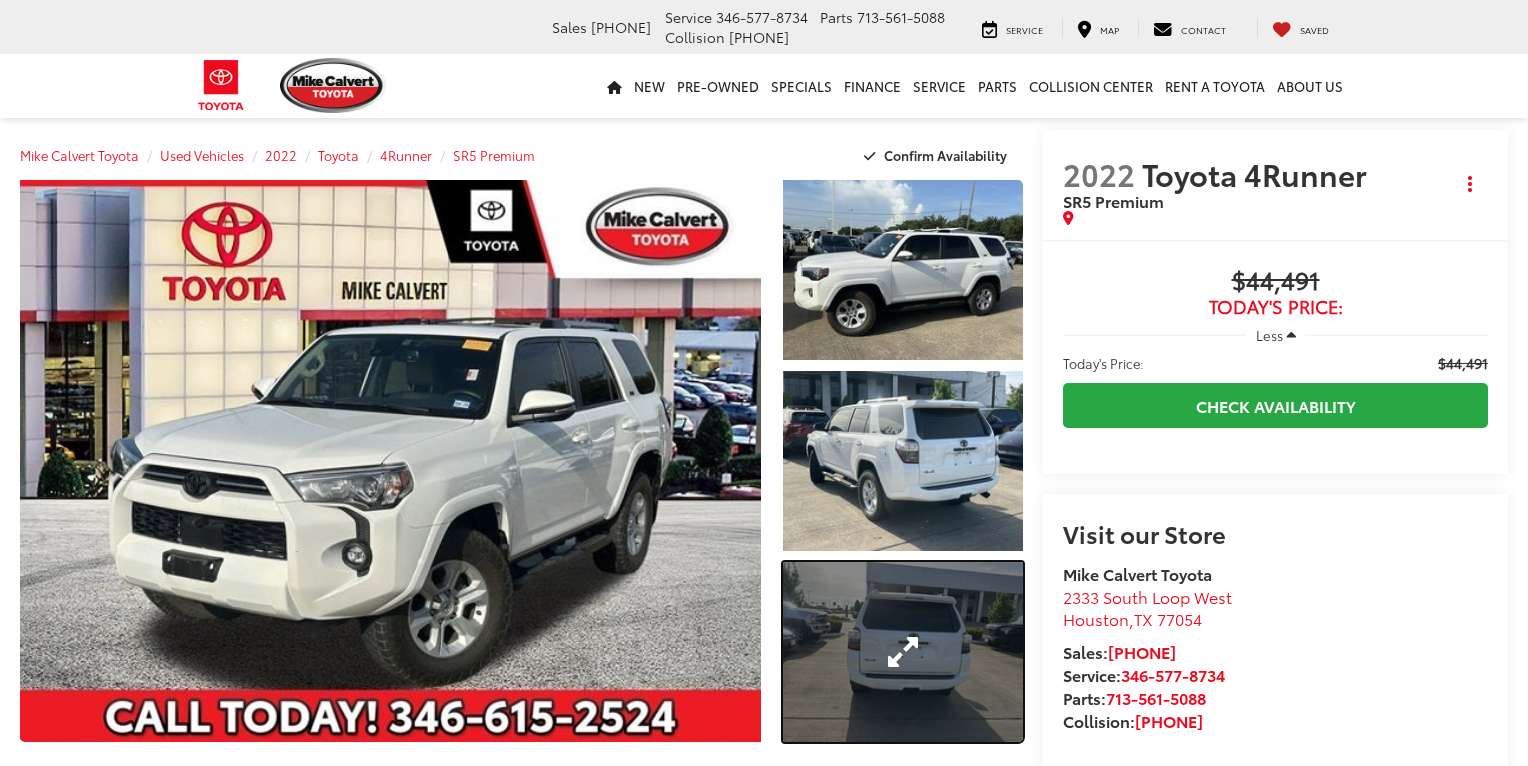 drag, startPoint x: 0, startPoint y: 0, endPoint x: 898, endPoint y: 620, distance: 1091.2396 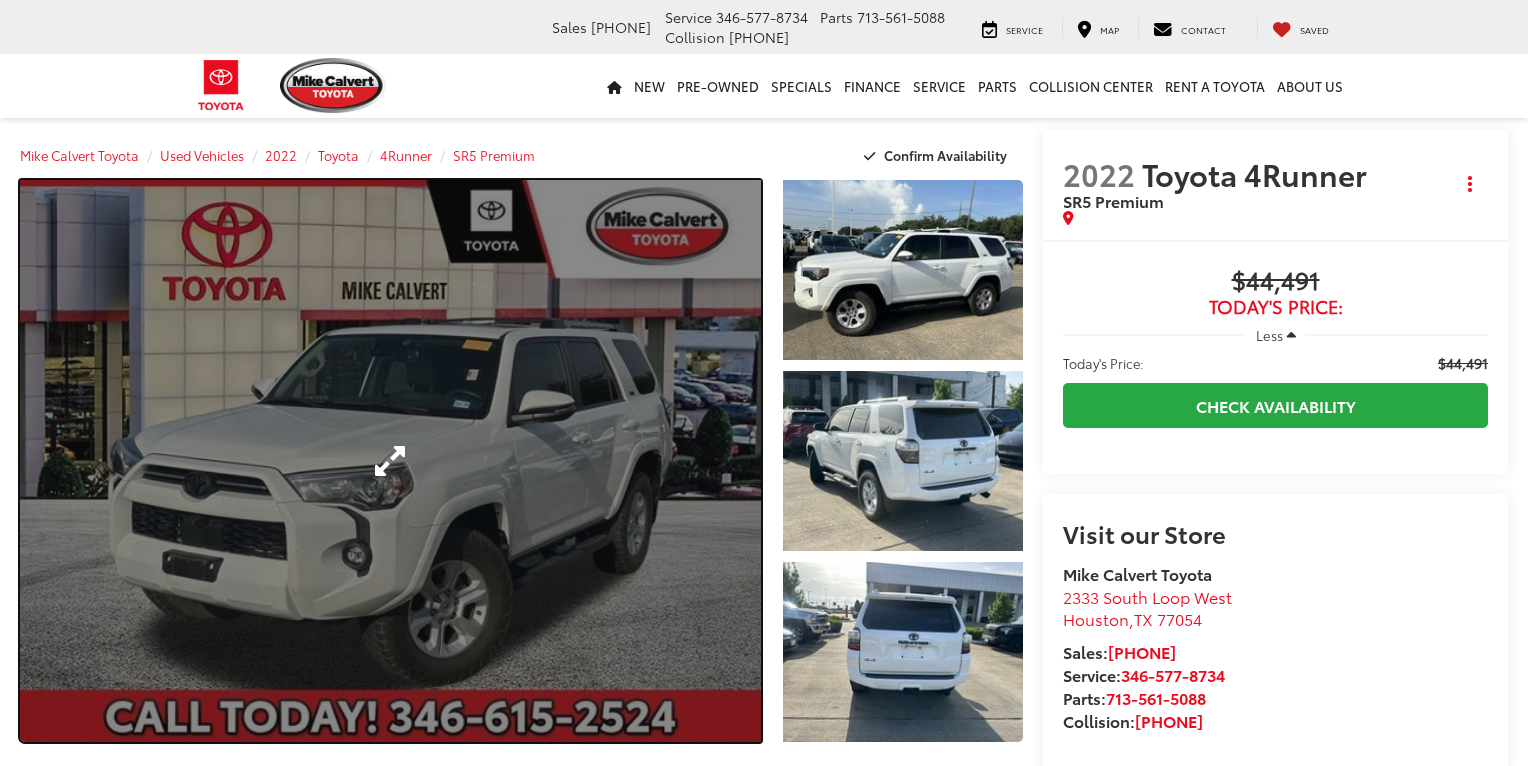 click at bounding box center [390, 461] 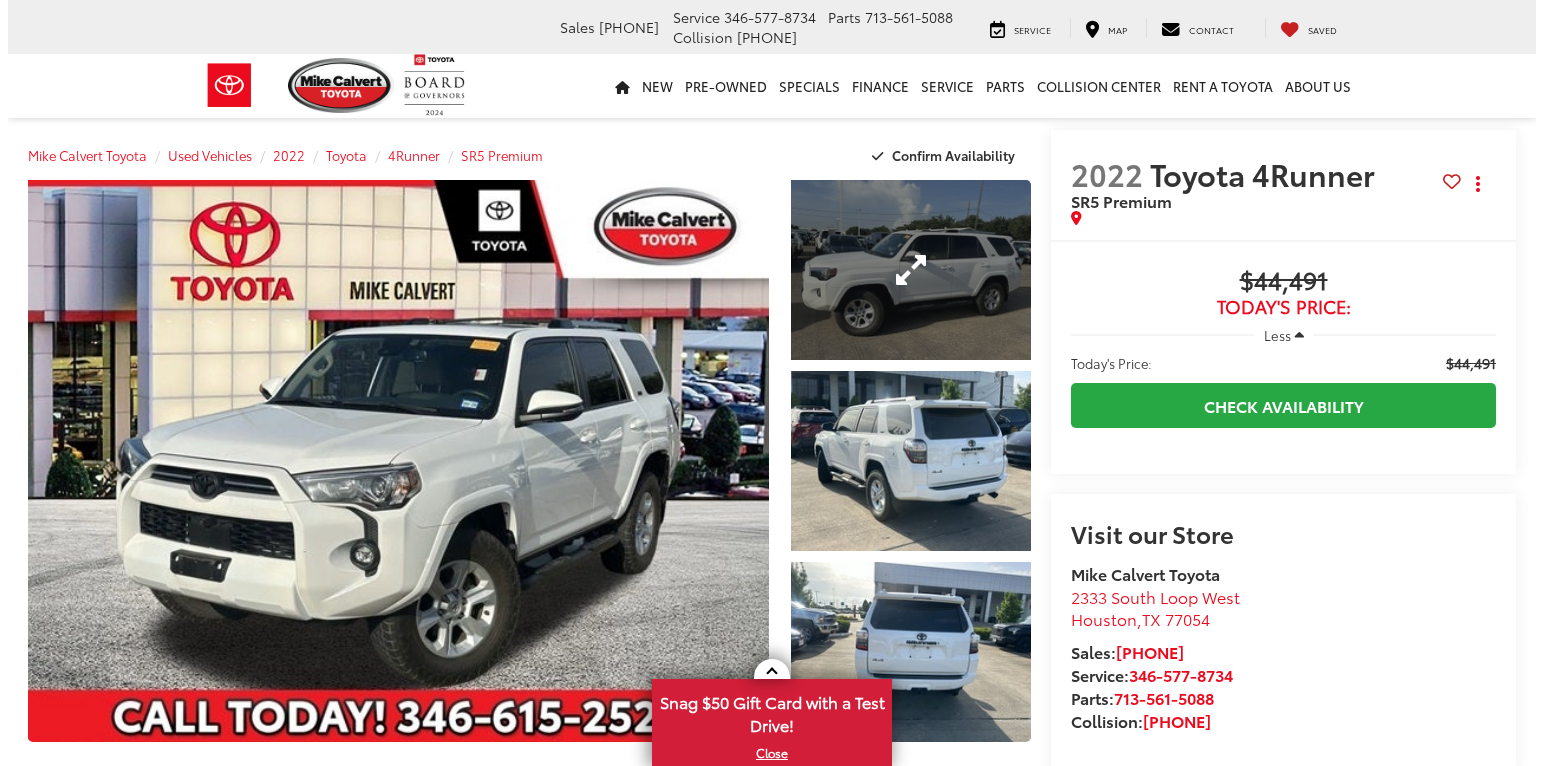 scroll, scrollTop: 0, scrollLeft: 0, axis: both 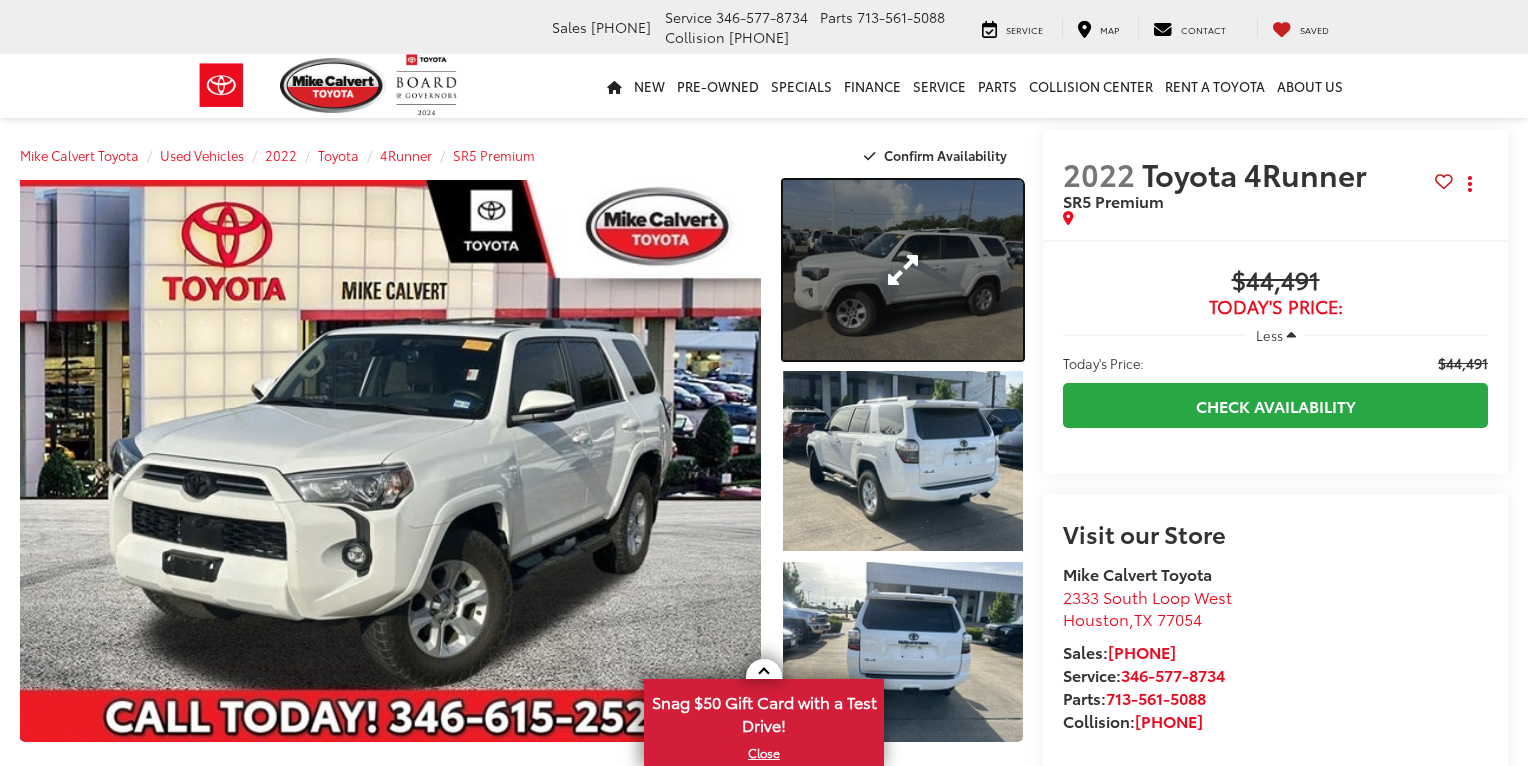 click at bounding box center (903, 270) 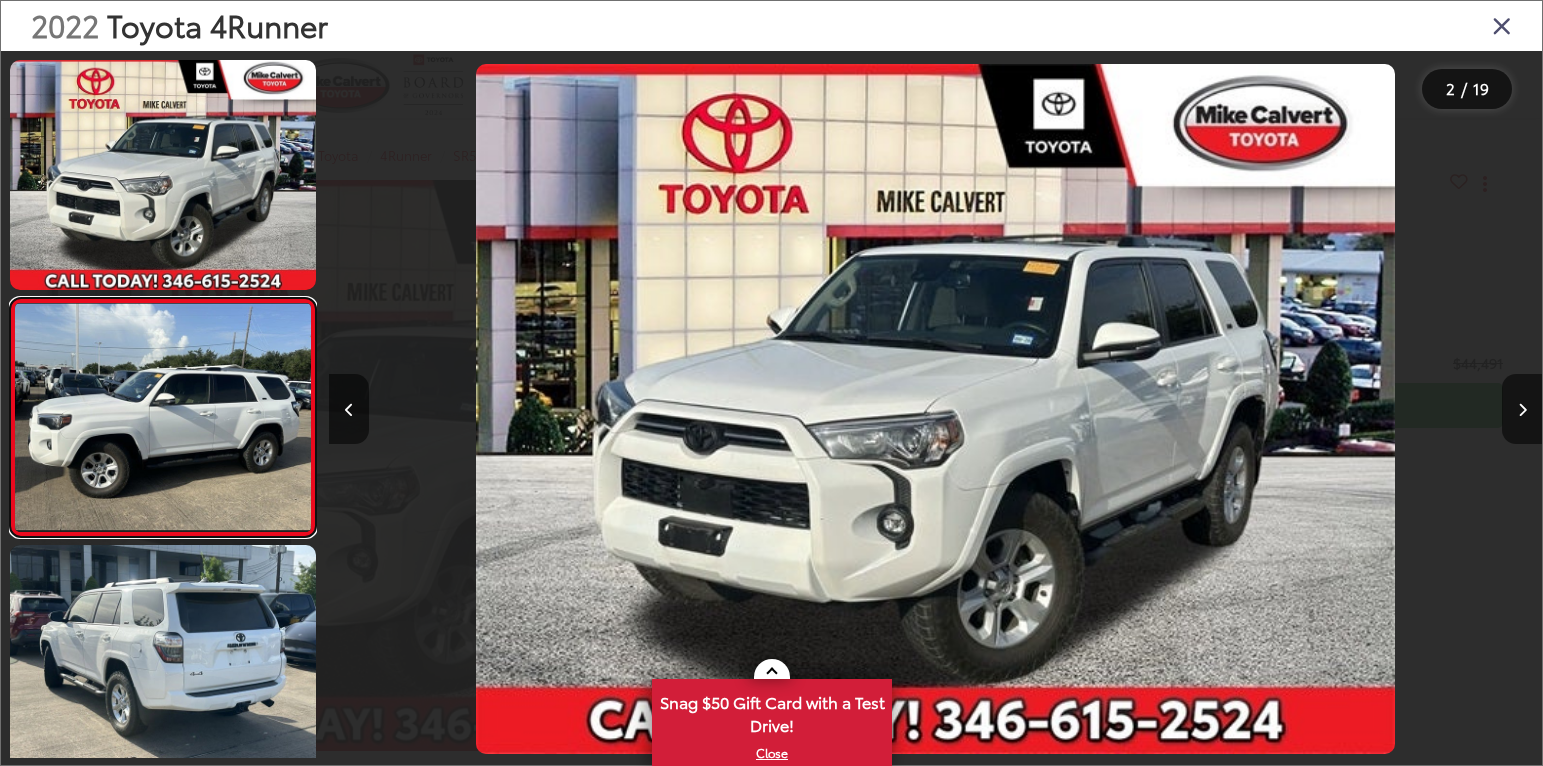 scroll, scrollTop: 0, scrollLeft: 1213, axis: horizontal 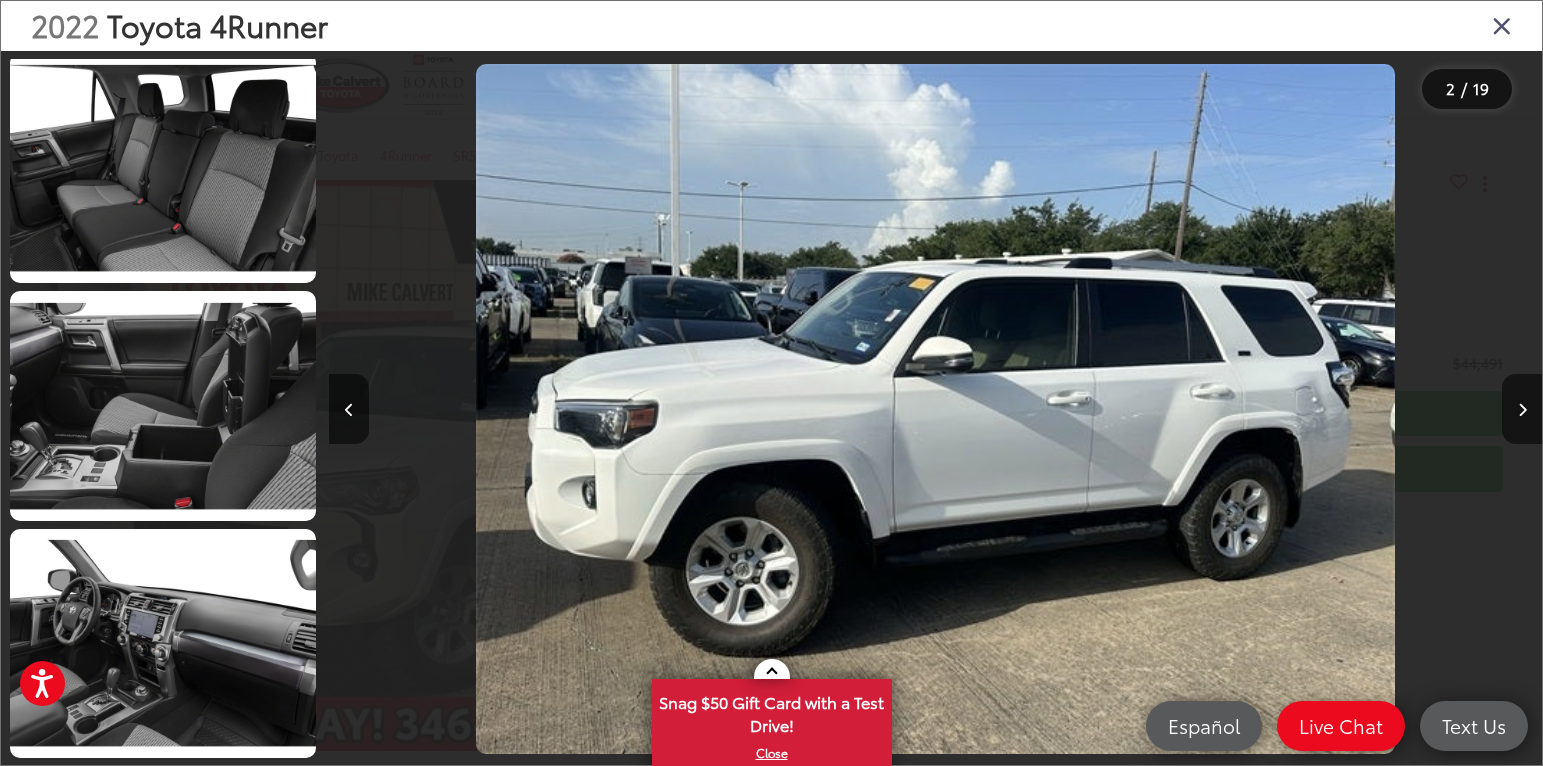 click at bounding box center [1502, 25] 